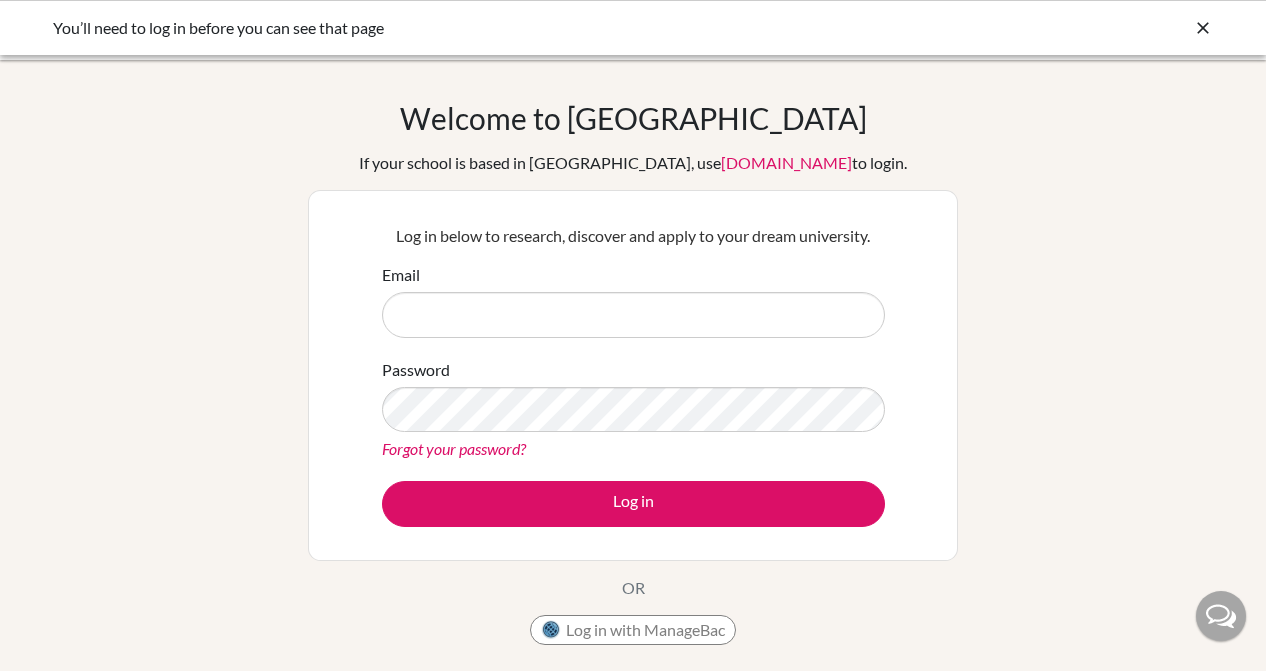 scroll, scrollTop: 0, scrollLeft: 0, axis: both 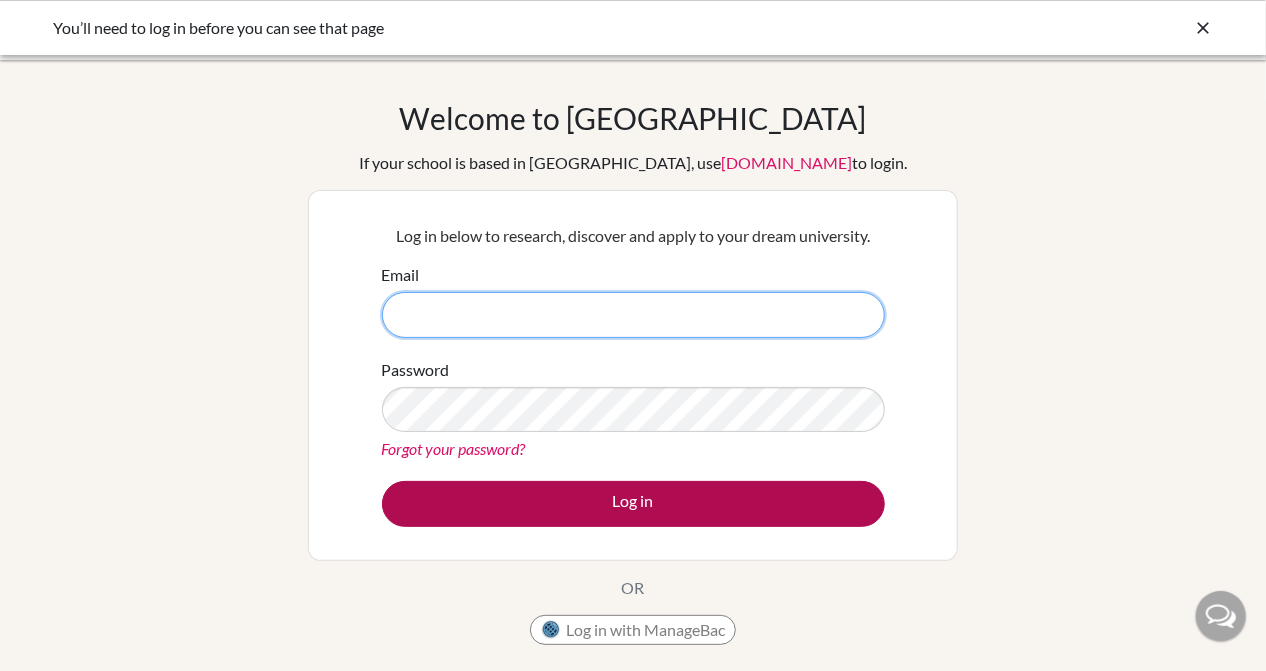 type on "pdobson@dalat.org" 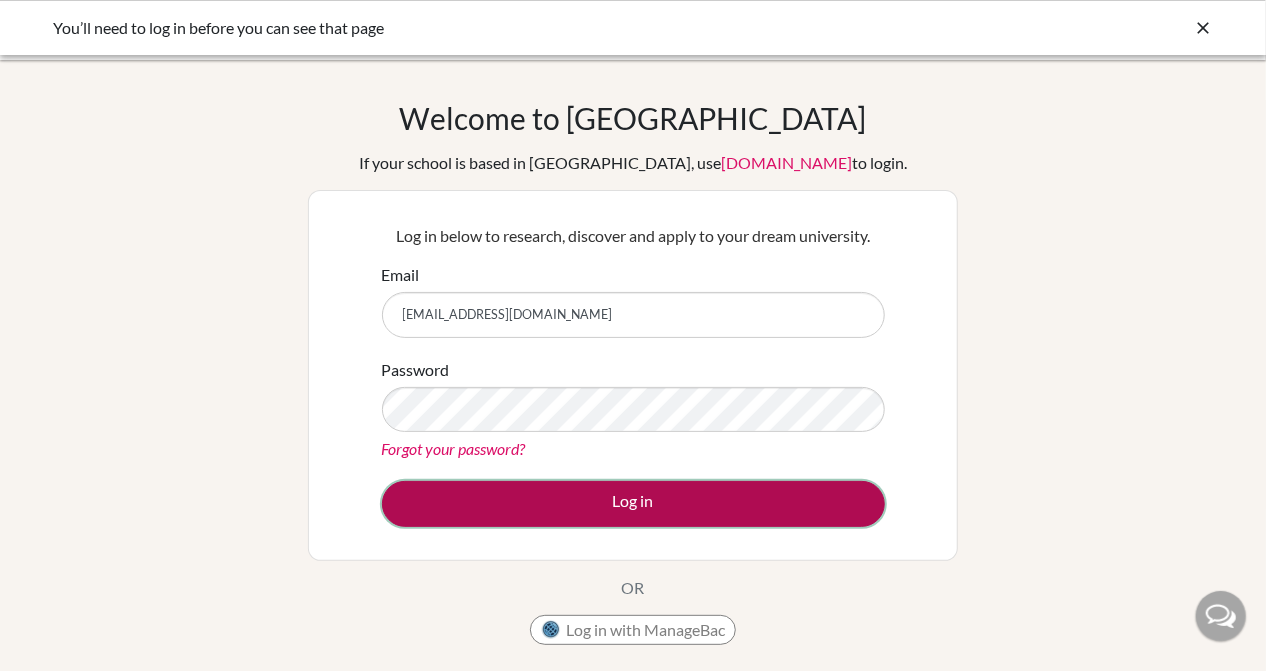 click on "Log in" at bounding box center [633, 504] 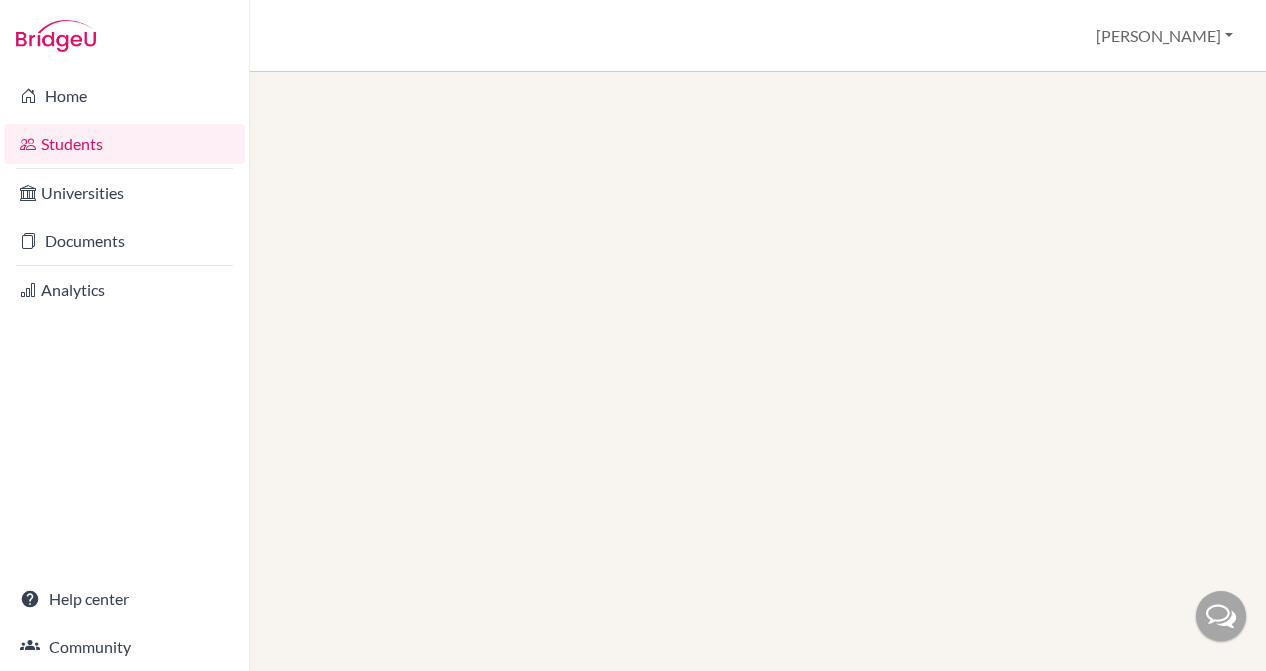 scroll, scrollTop: 0, scrollLeft: 0, axis: both 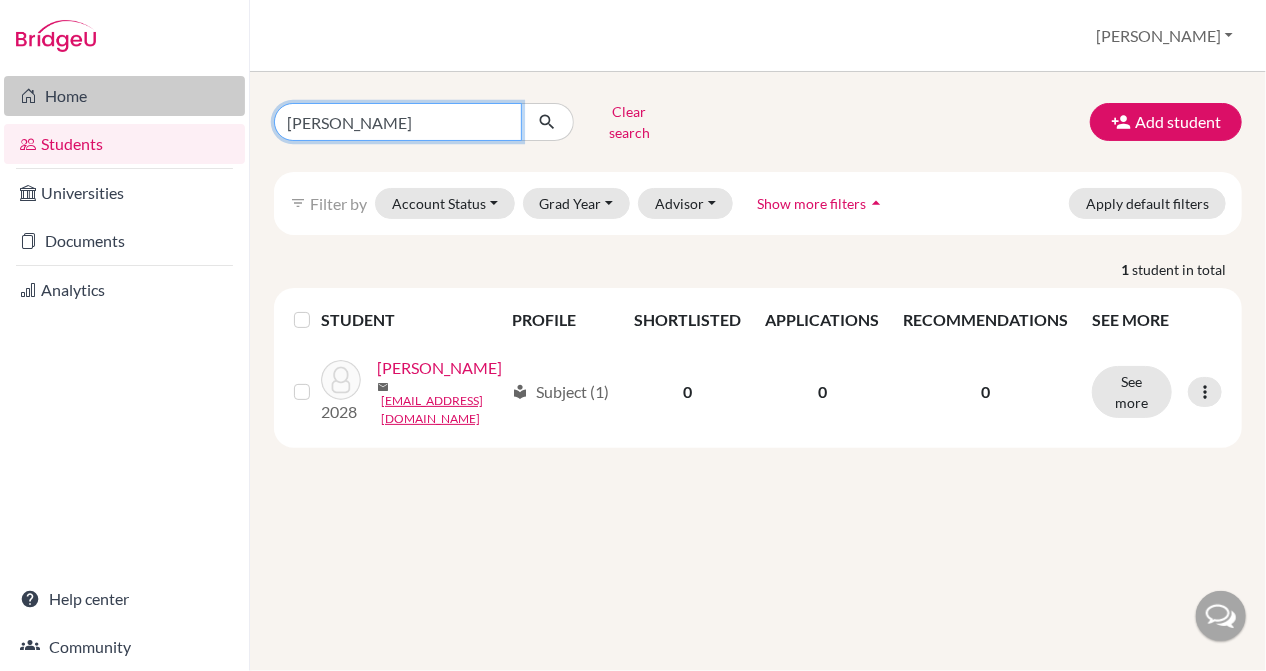 drag, startPoint x: 324, startPoint y: 115, endPoint x: 241, endPoint y: 115, distance: 83 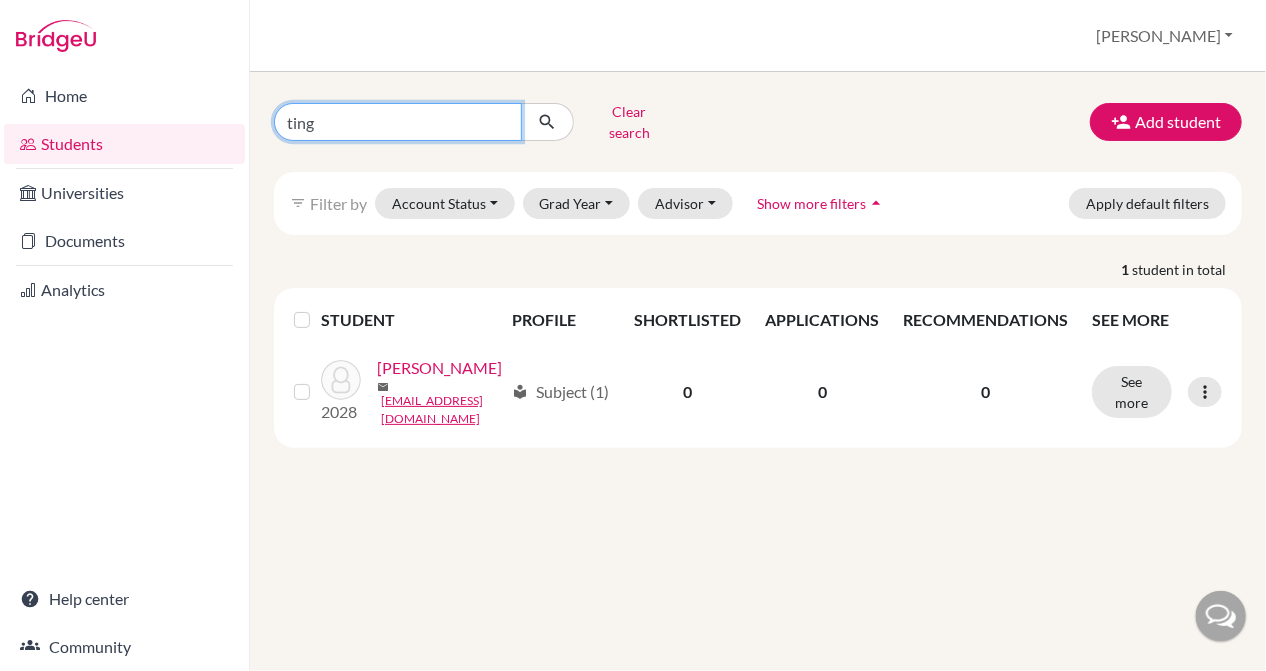 type on "[PERSON_NAME]" 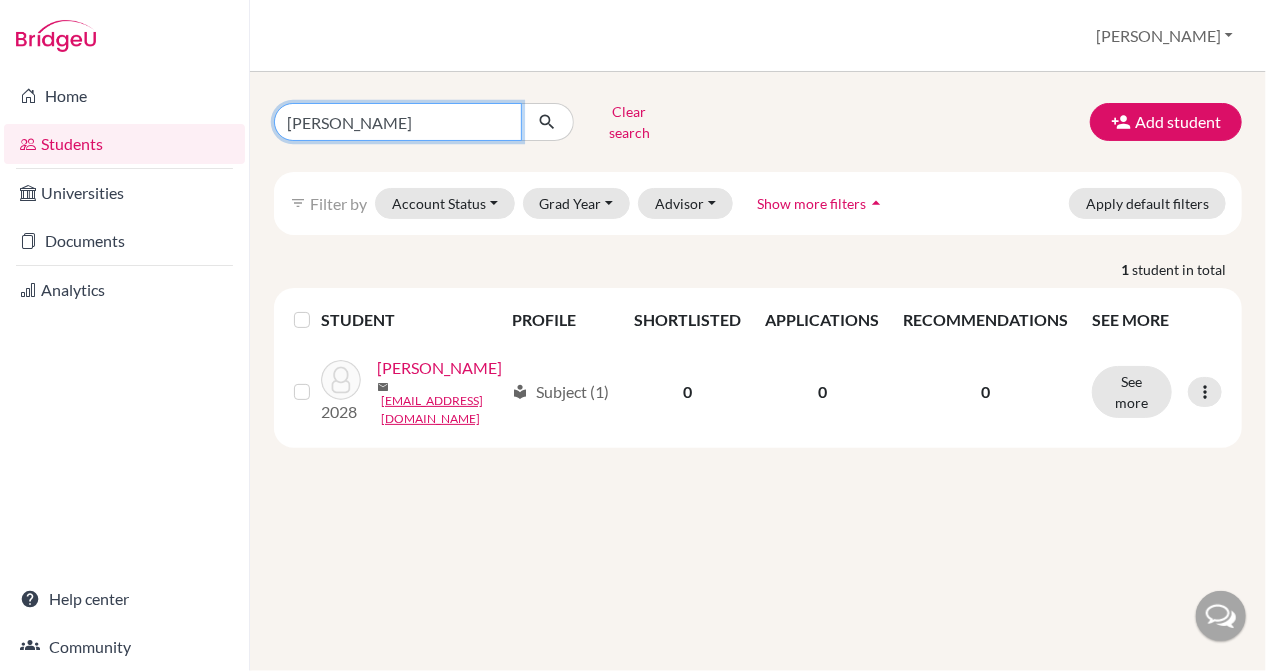 click at bounding box center [547, 122] 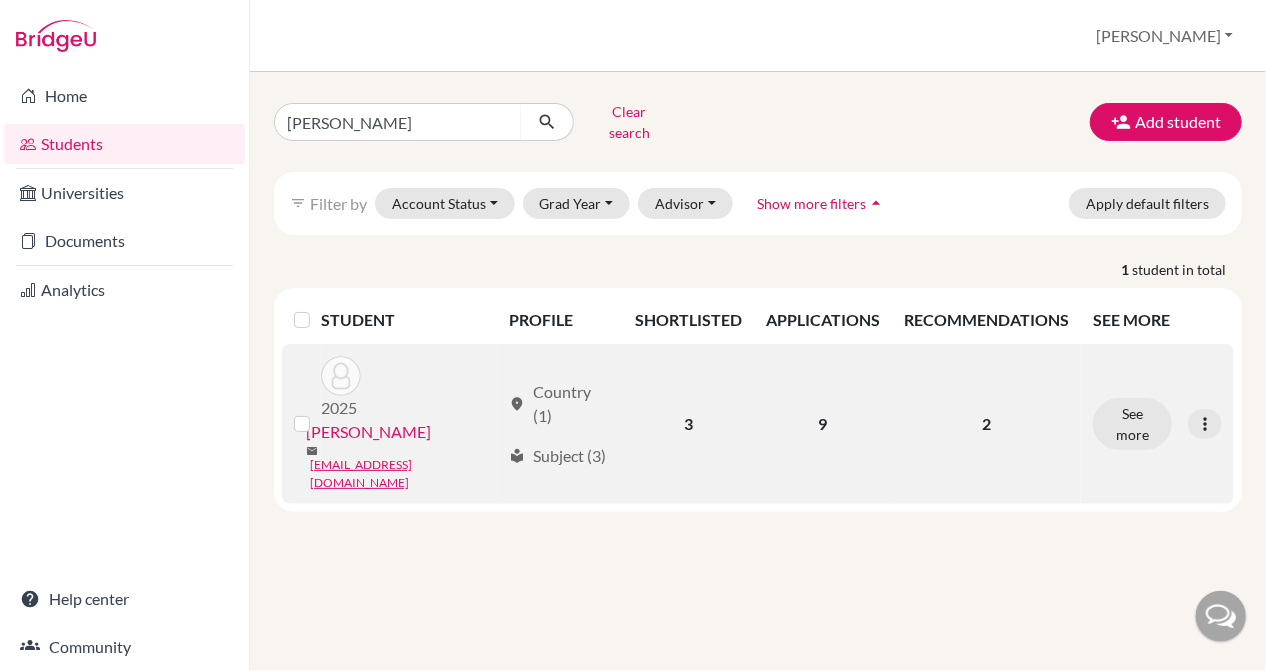 click on "[PERSON_NAME]" at bounding box center [368, 432] 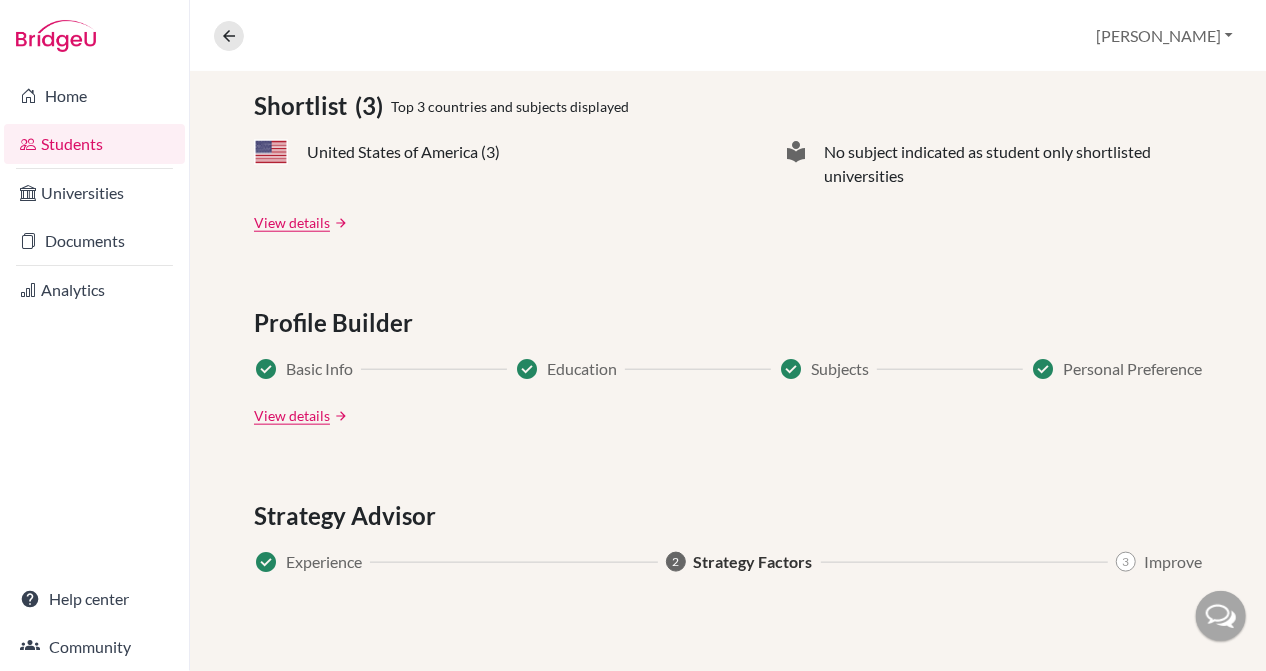 scroll, scrollTop: 620, scrollLeft: 0, axis: vertical 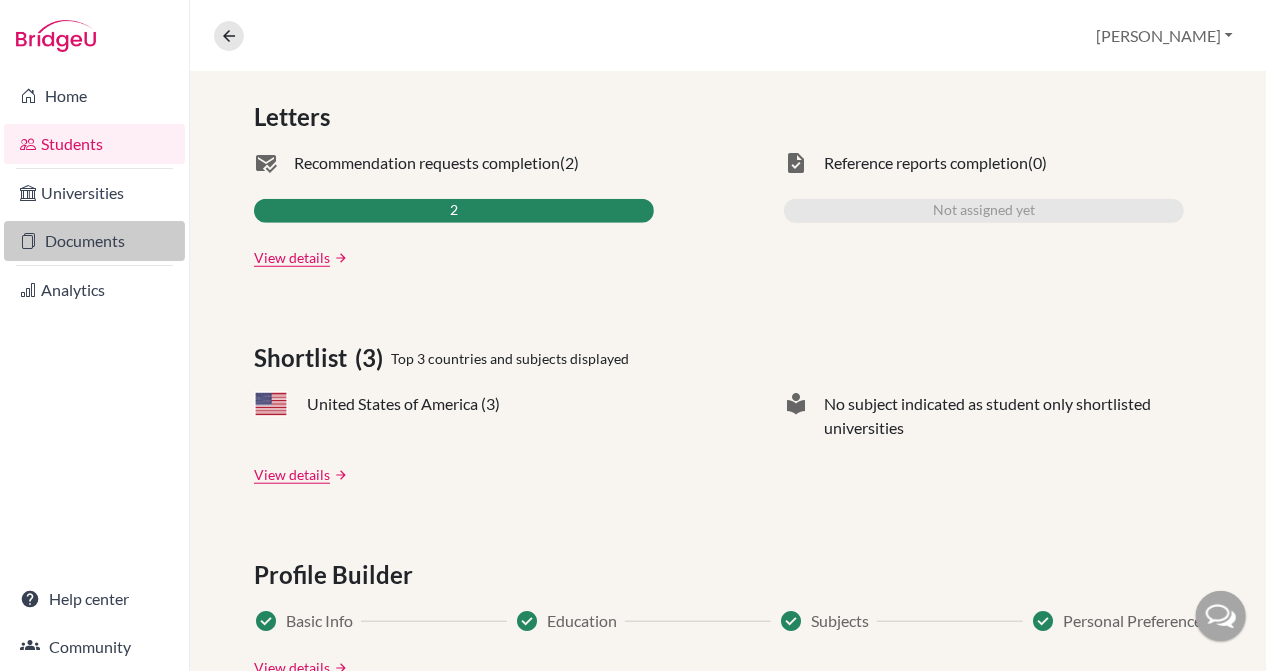 click on "Documents" at bounding box center [94, 241] 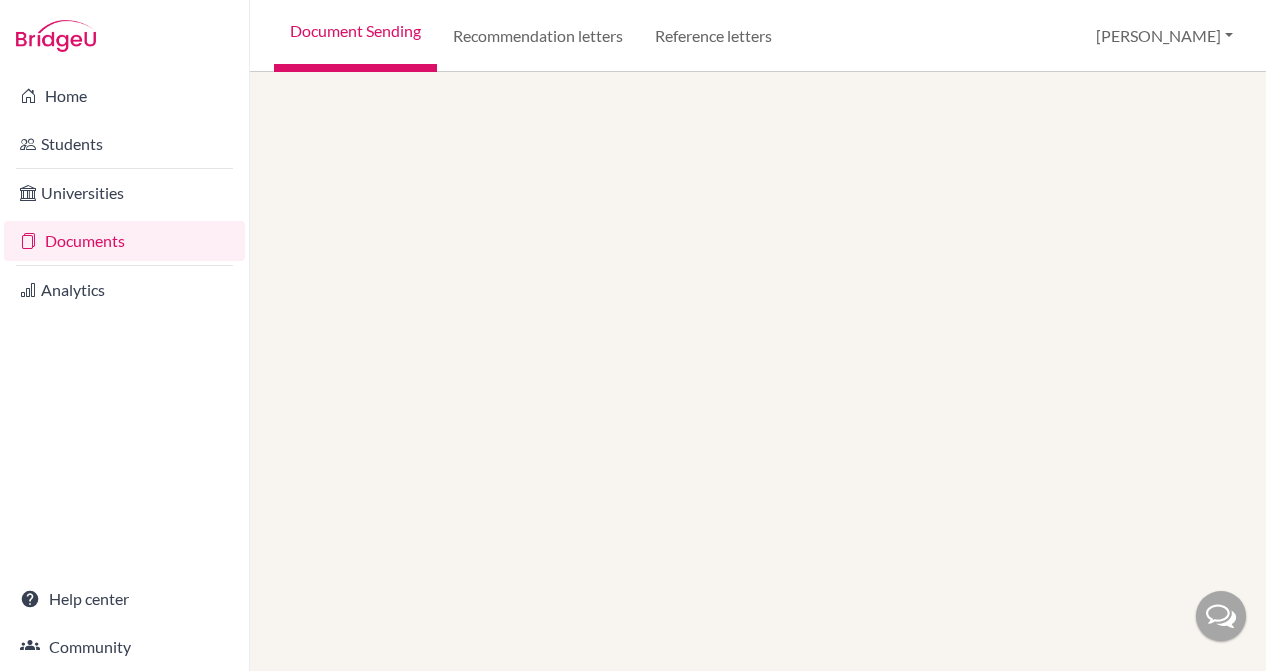 scroll, scrollTop: 0, scrollLeft: 0, axis: both 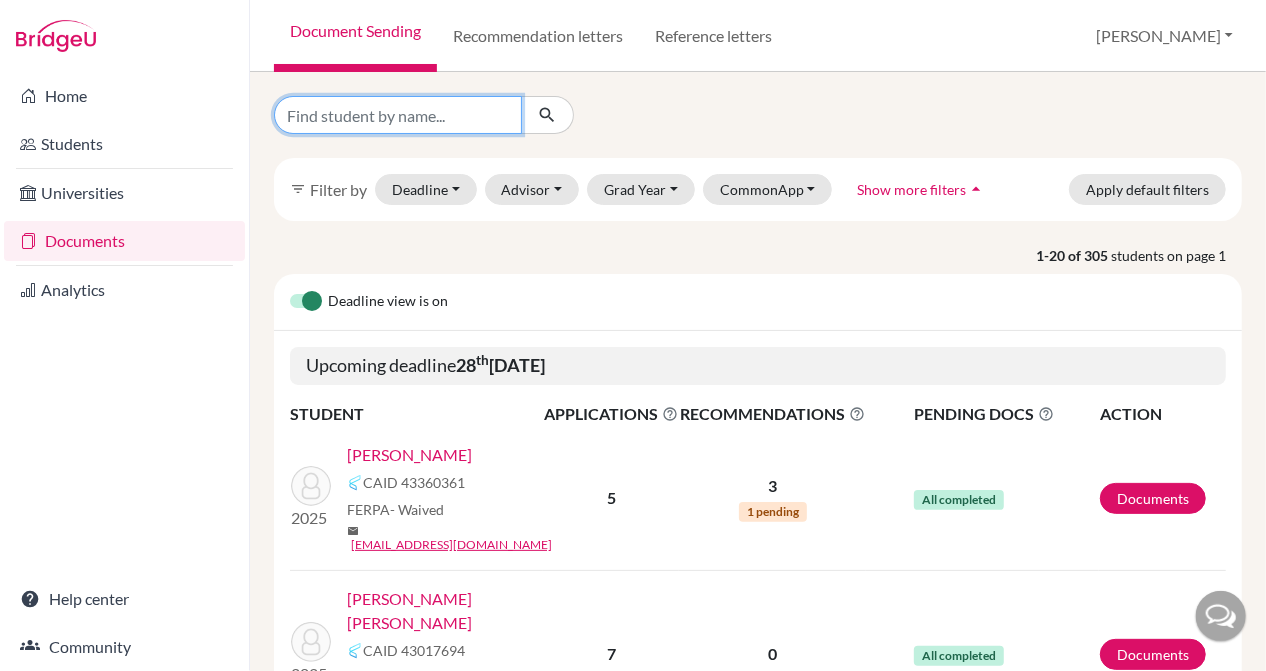 click at bounding box center [398, 115] 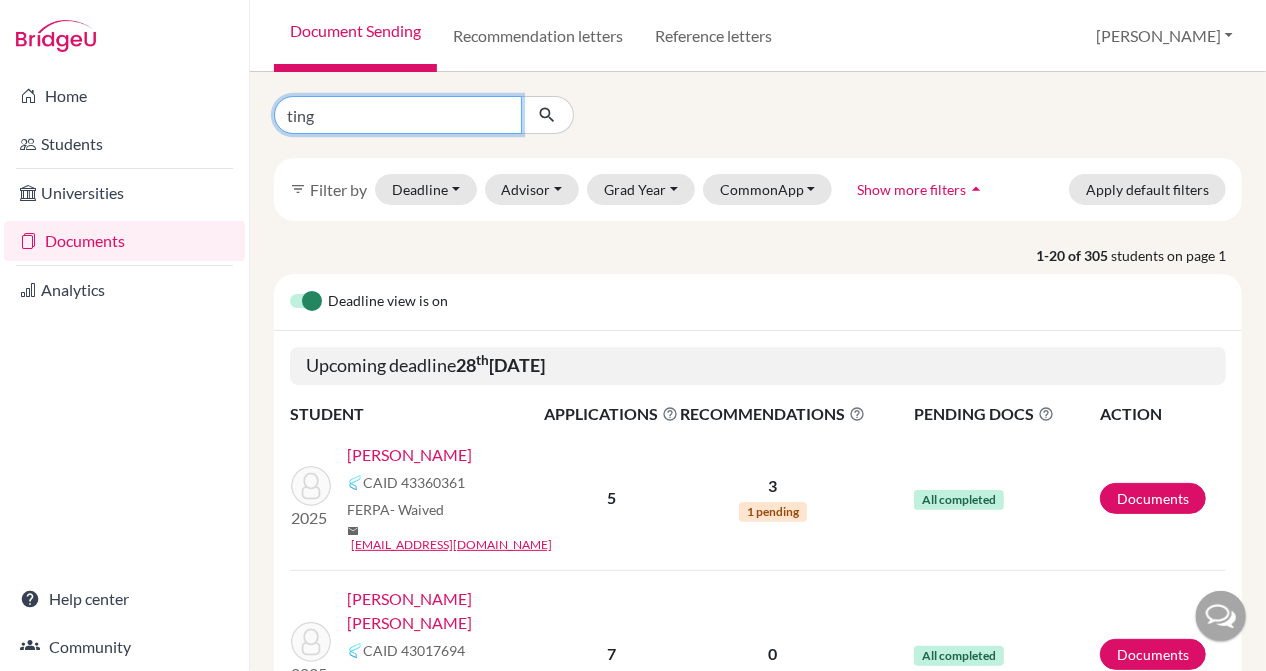 type on "[PERSON_NAME]" 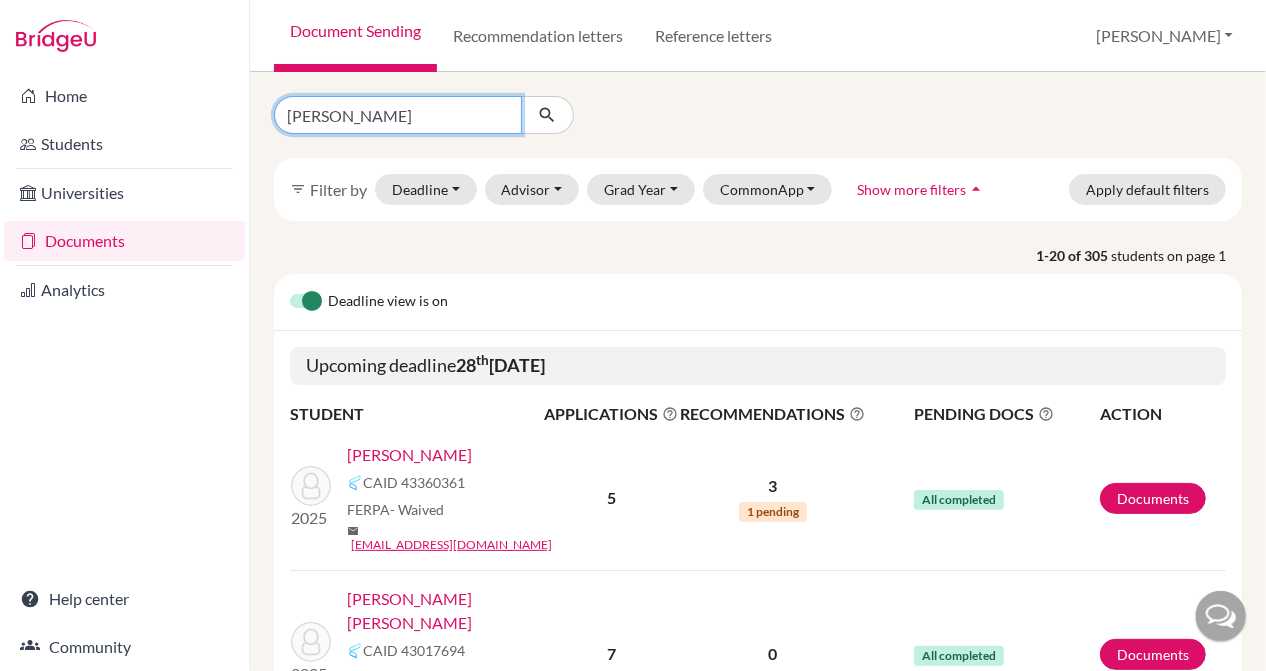 click at bounding box center [547, 115] 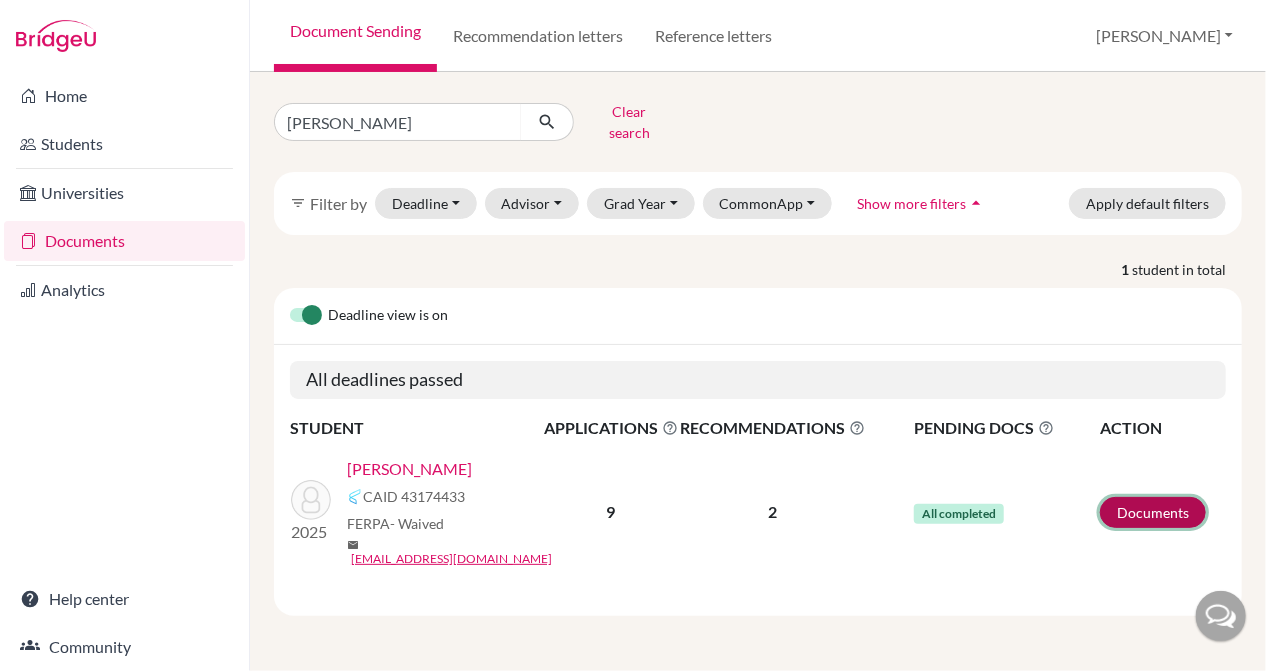 click on "Documents" at bounding box center (1153, 512) 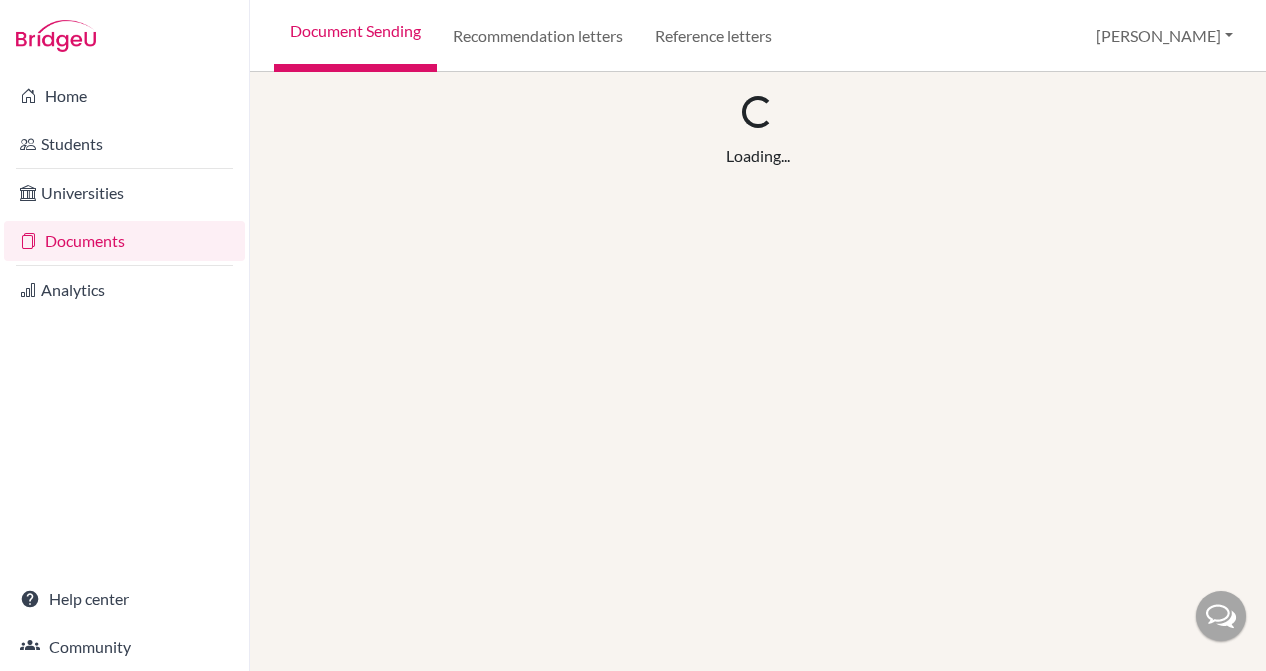 scroll, scrollTop: 0, scrollLeft: 0, axis: both 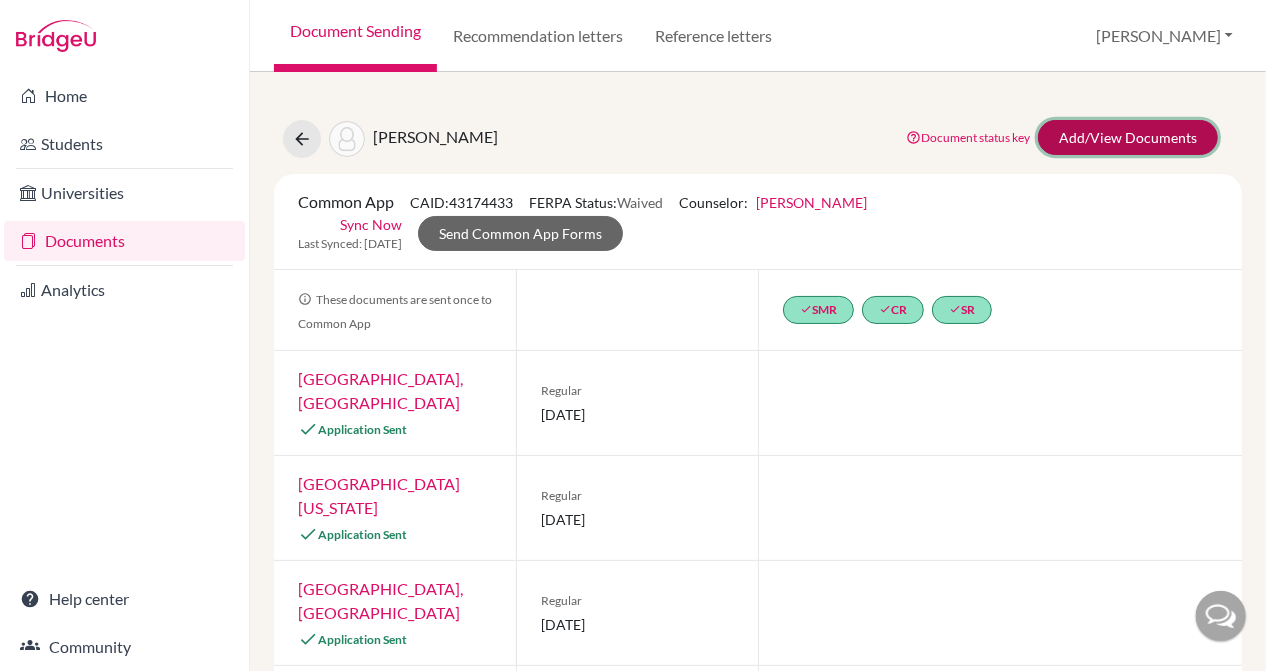 click on "Add/View Documents" at bounding box center [1128, 137] 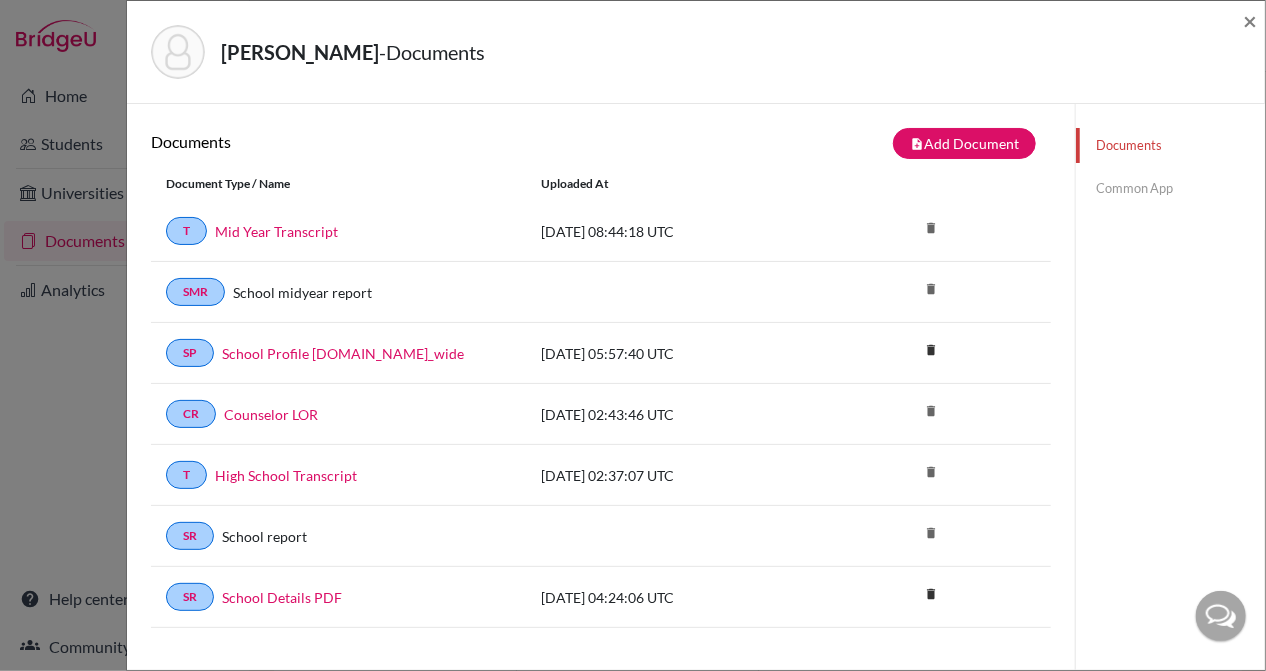 click on "Common App" 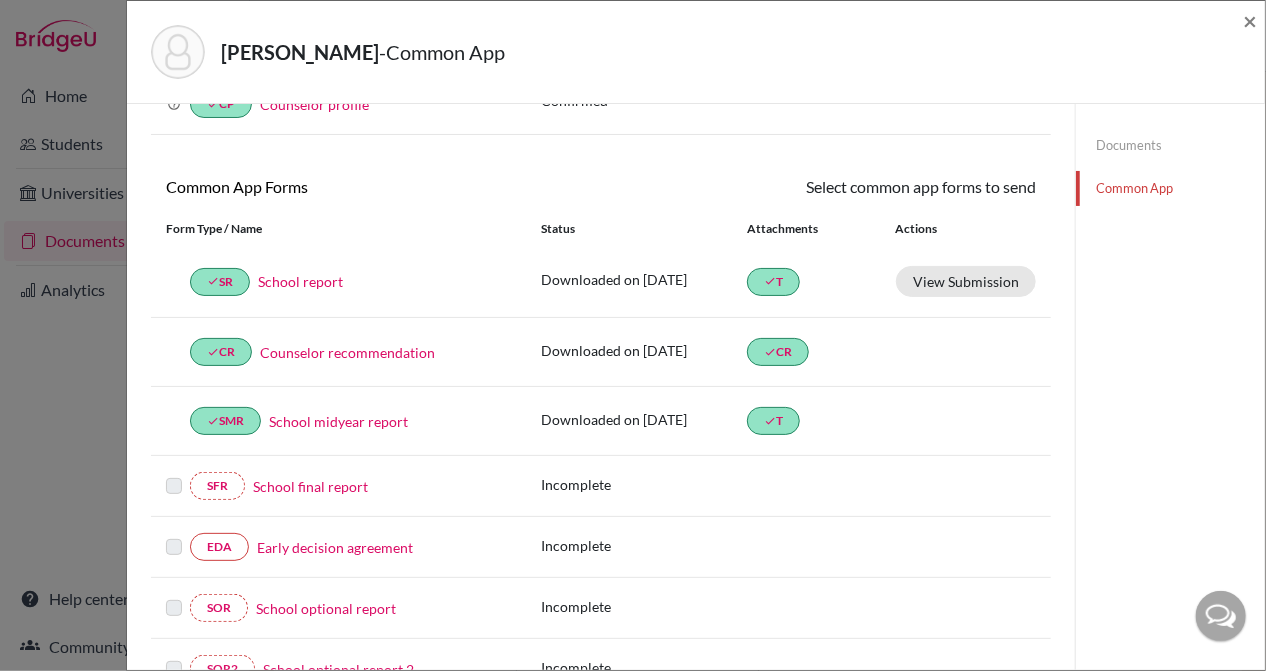 scroll, scrollTop: 0, scrollLeft: 0, axis: both 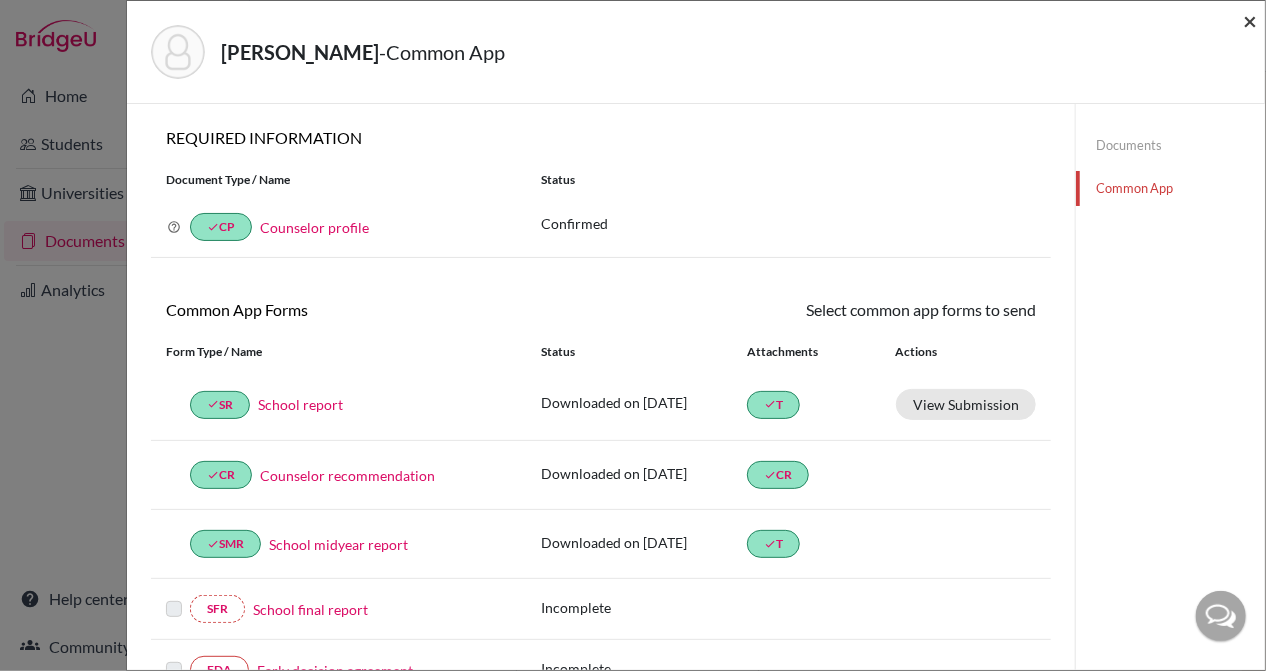click on "×" at bounding box center (1250, 20) 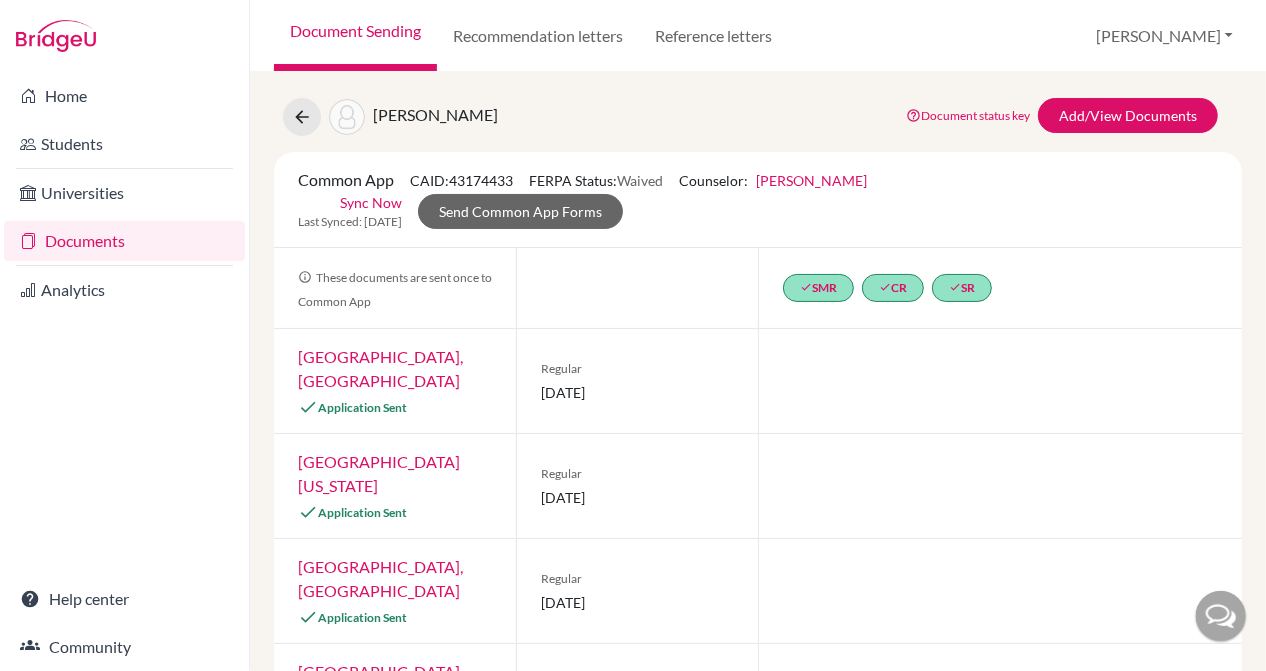 scroll, scrollTop: 0, scrollLeft: 0, axis: both 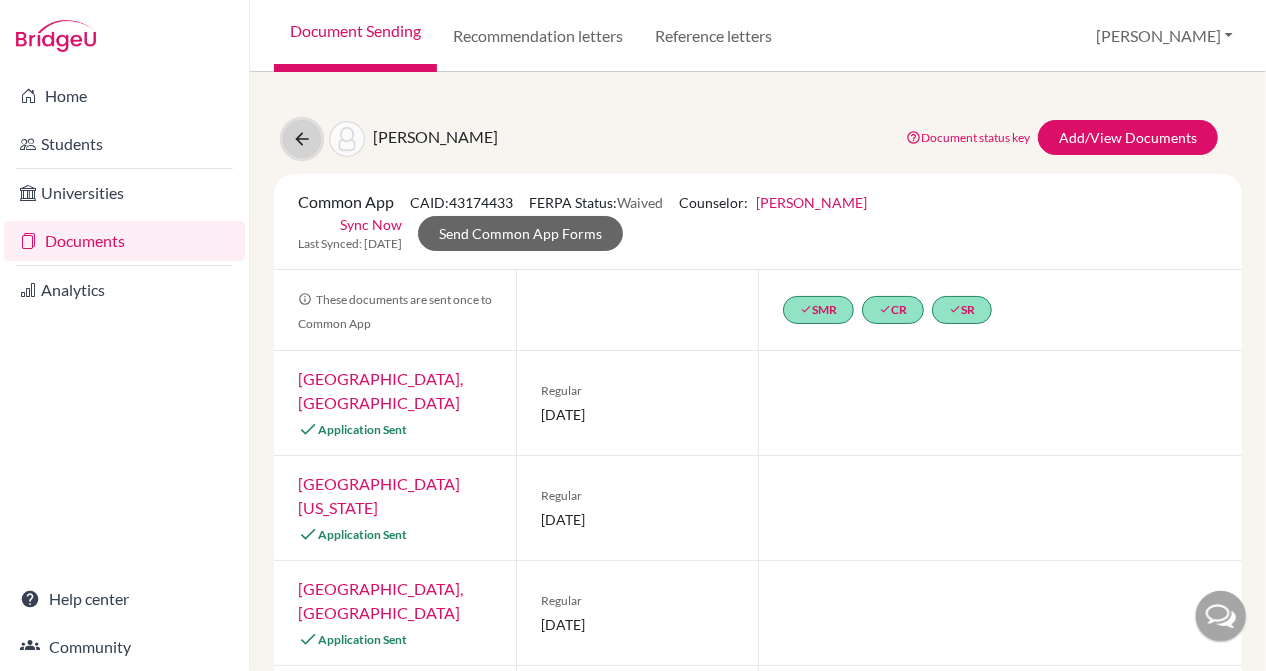 click at bounding box center [302, 139] 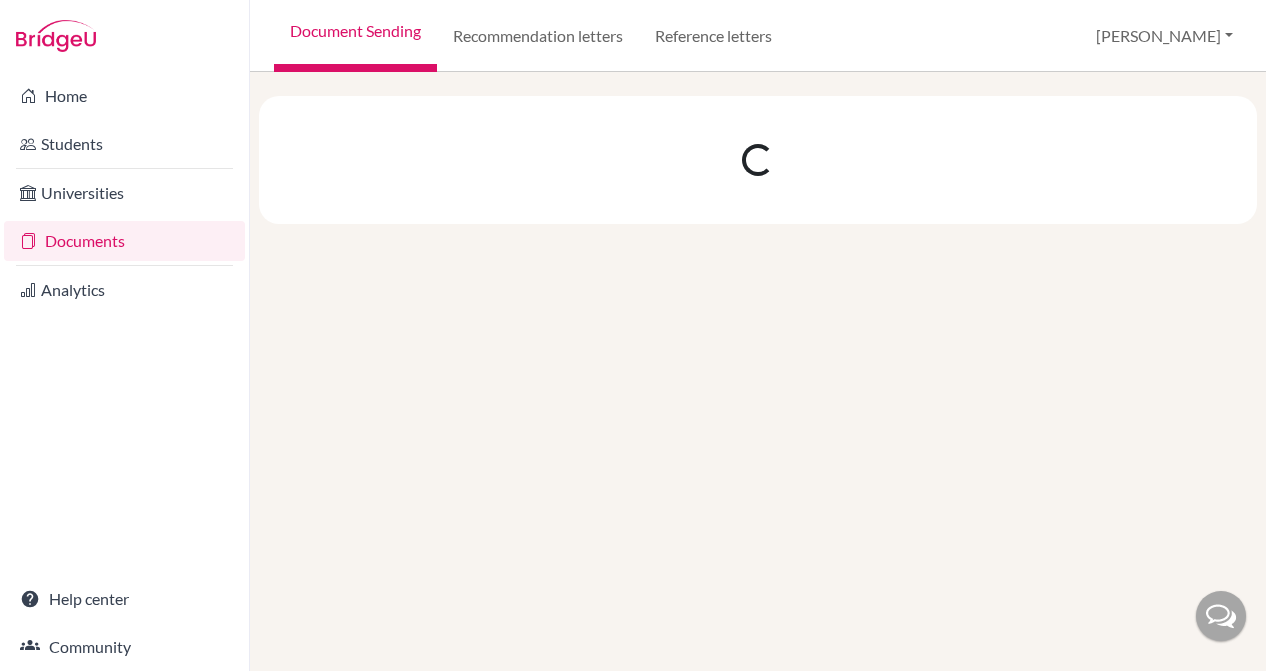scroll, scrollTop: 0, scrollLeft: 0, axis: both 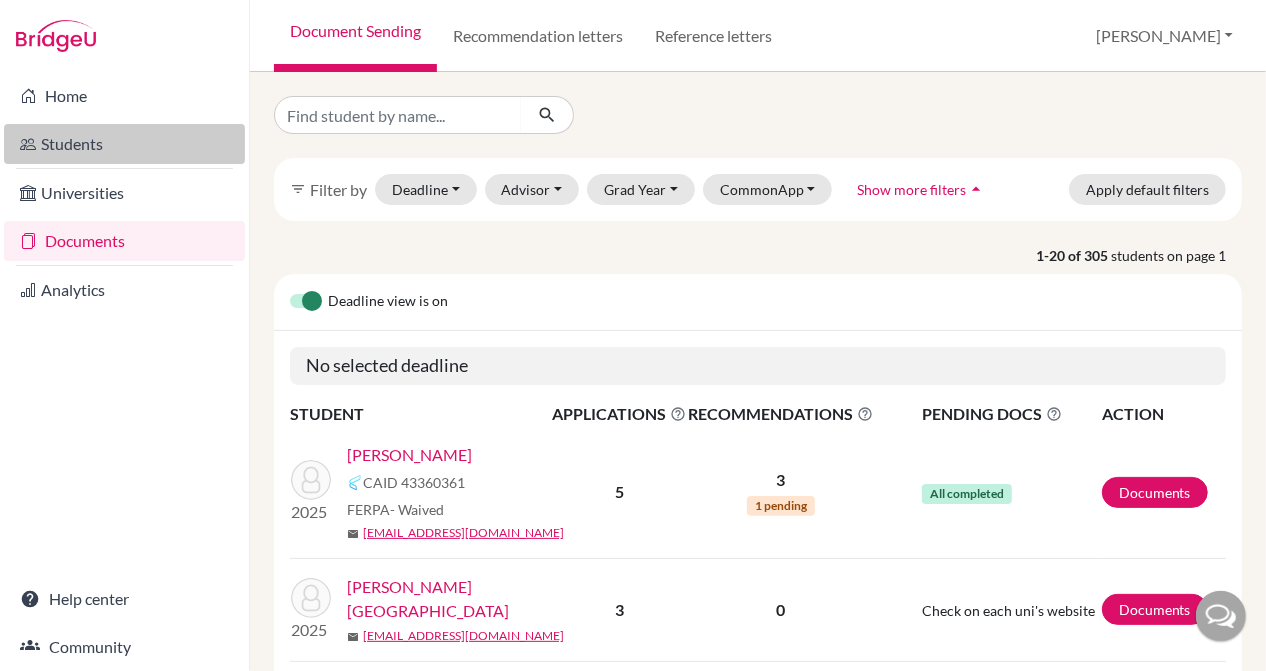 click on "Students" at bounding box center [124, 144] 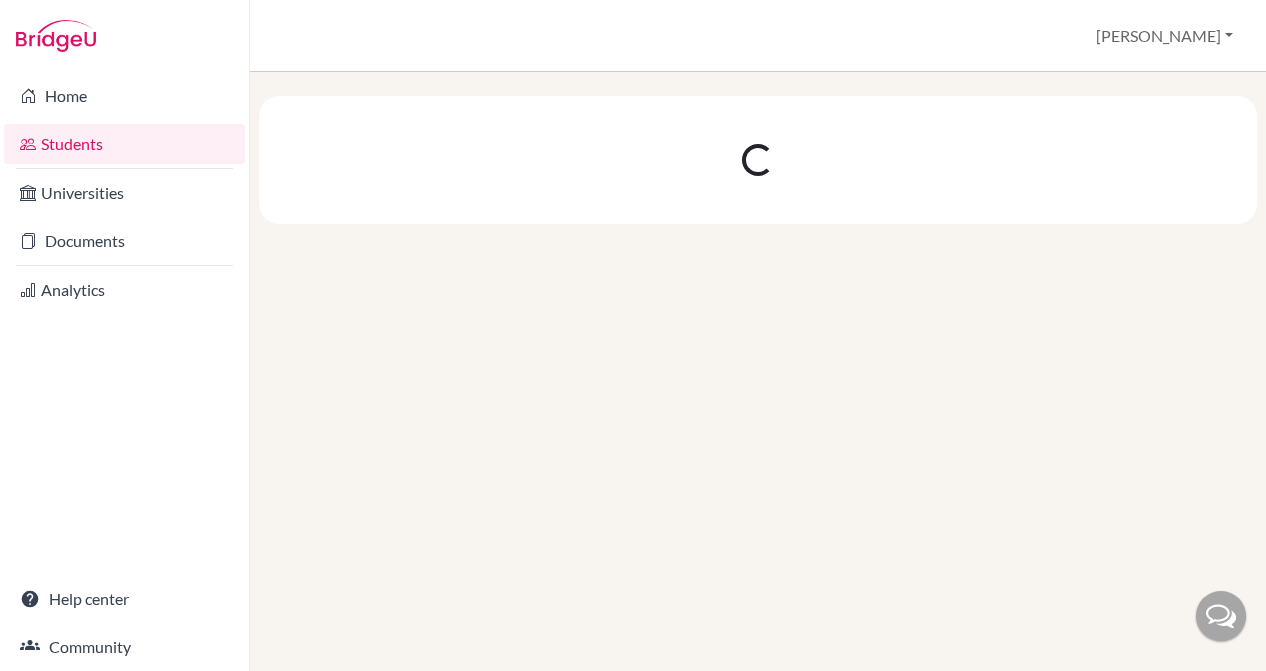 scroll, scrollTop: 0, scrollLeft: 0, axis: both 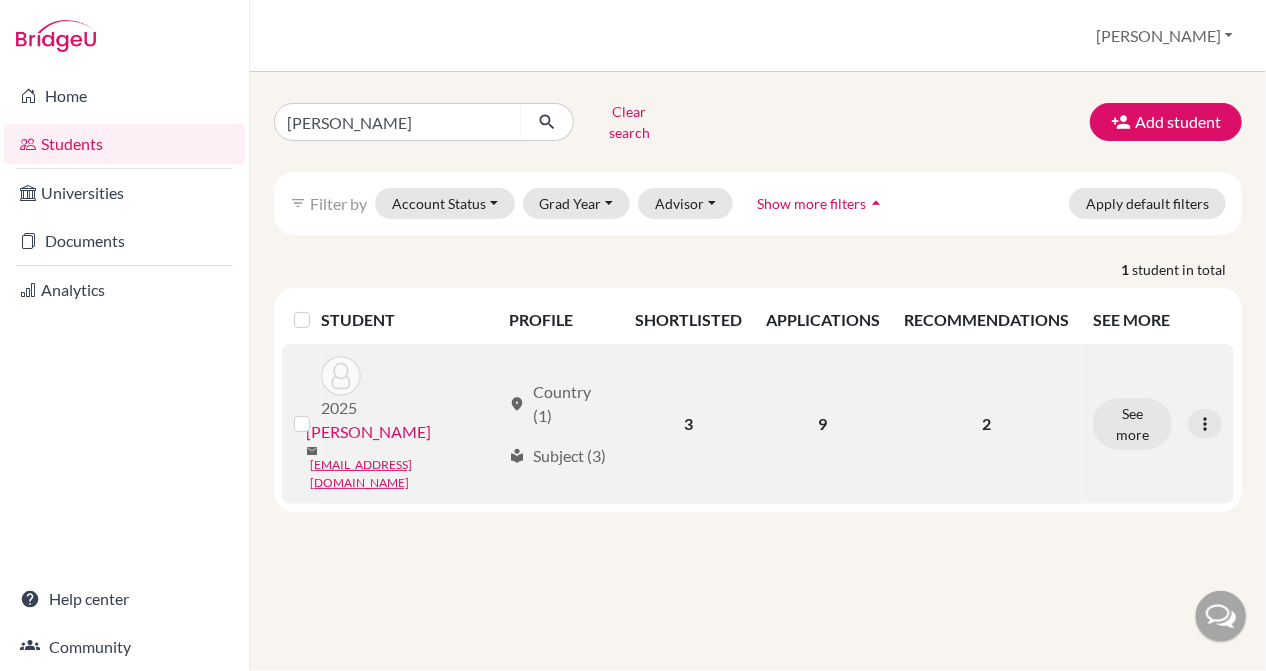 click on "[PERSON_NAME]" at bounding box center (368, 432) 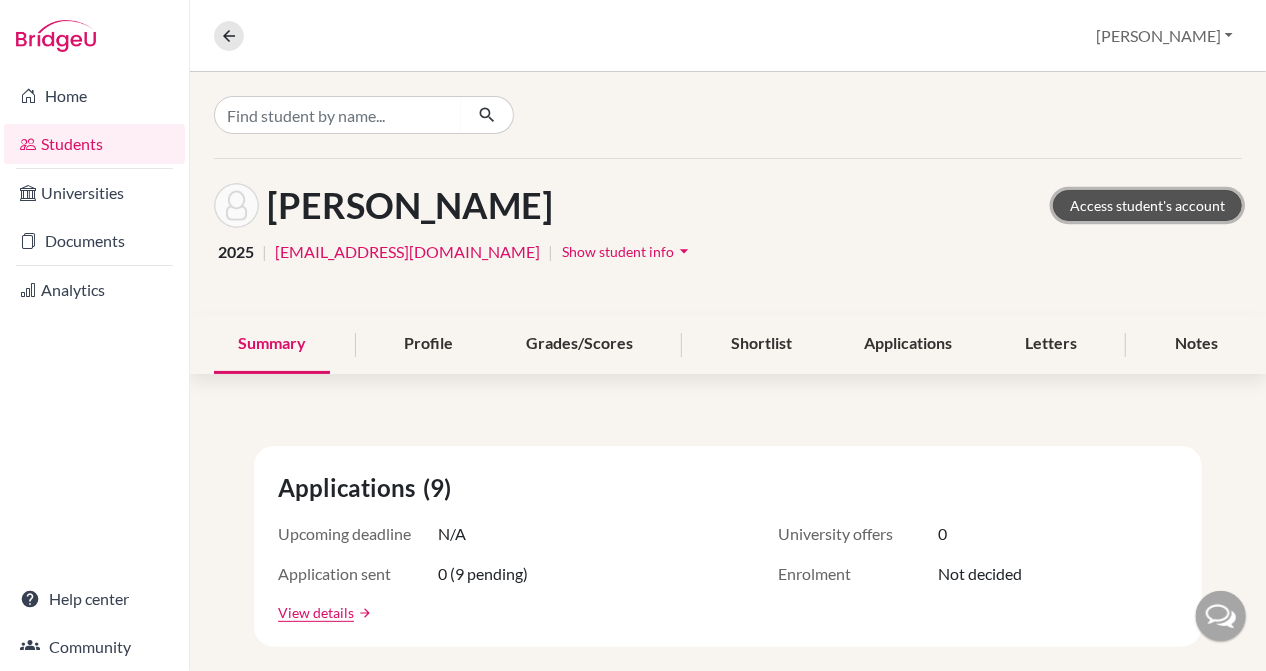 click on "Access student's account" at bounding box center [1147, 205] 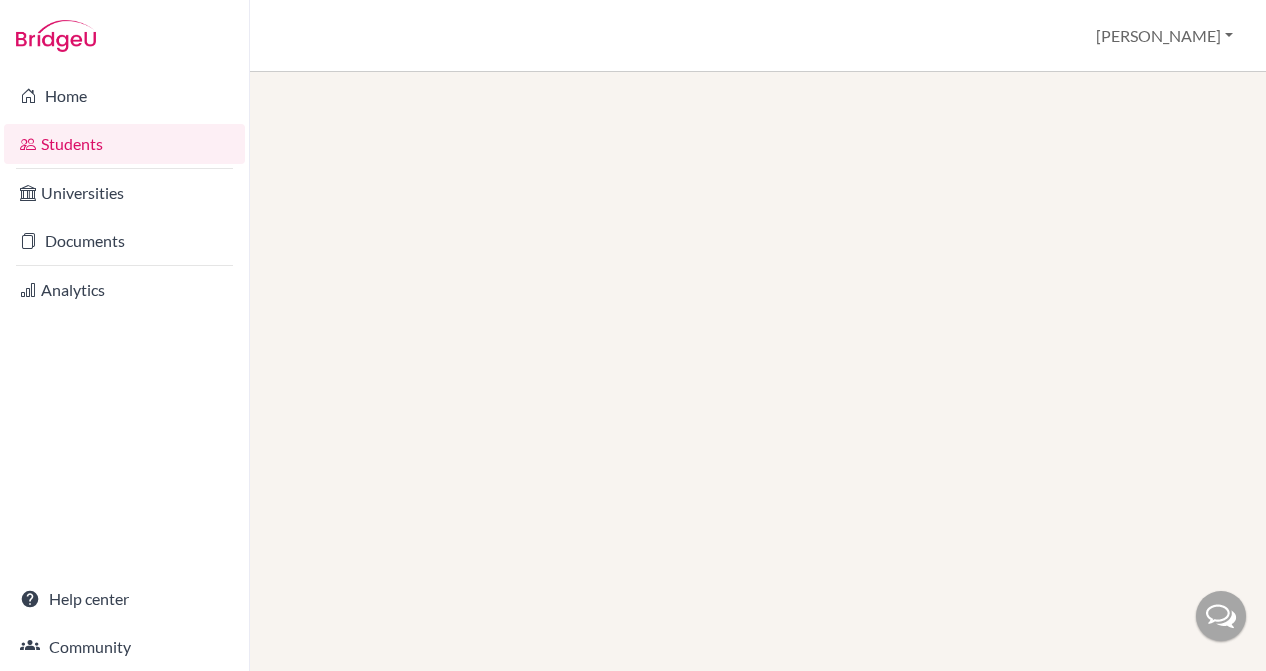 scroll, scrollTop: 0, scrollLeft: 0, axis: both 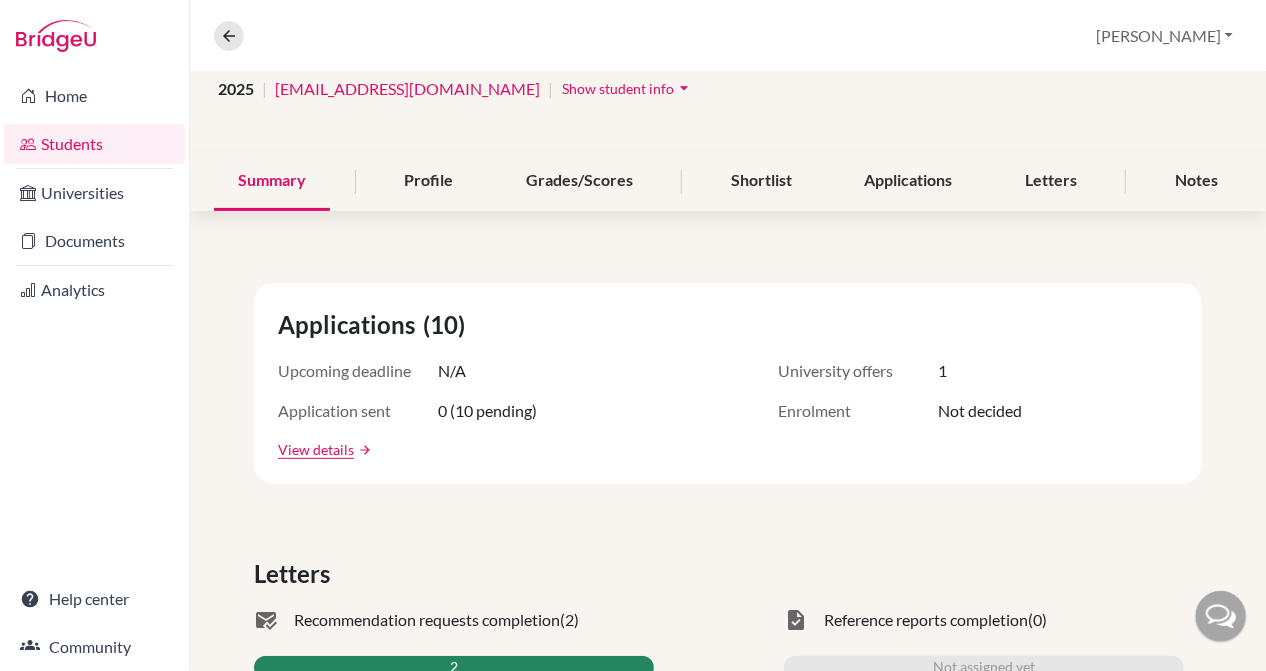 click on "Applications (10) Upcoming deadline N/A University offers 1 Application sent 0 (10 pending) Enrolment Not decided View details arrow_forward" at bounding box center (728, 383) 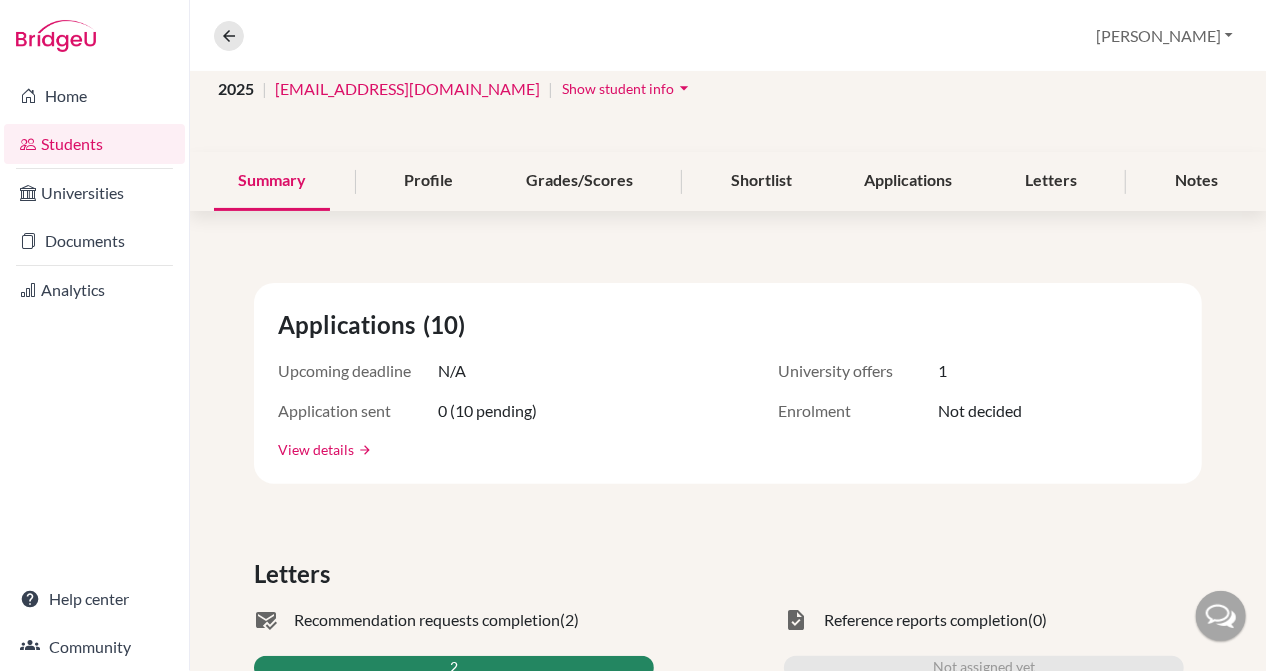 click on "View details" at bounding box center (316, 449) 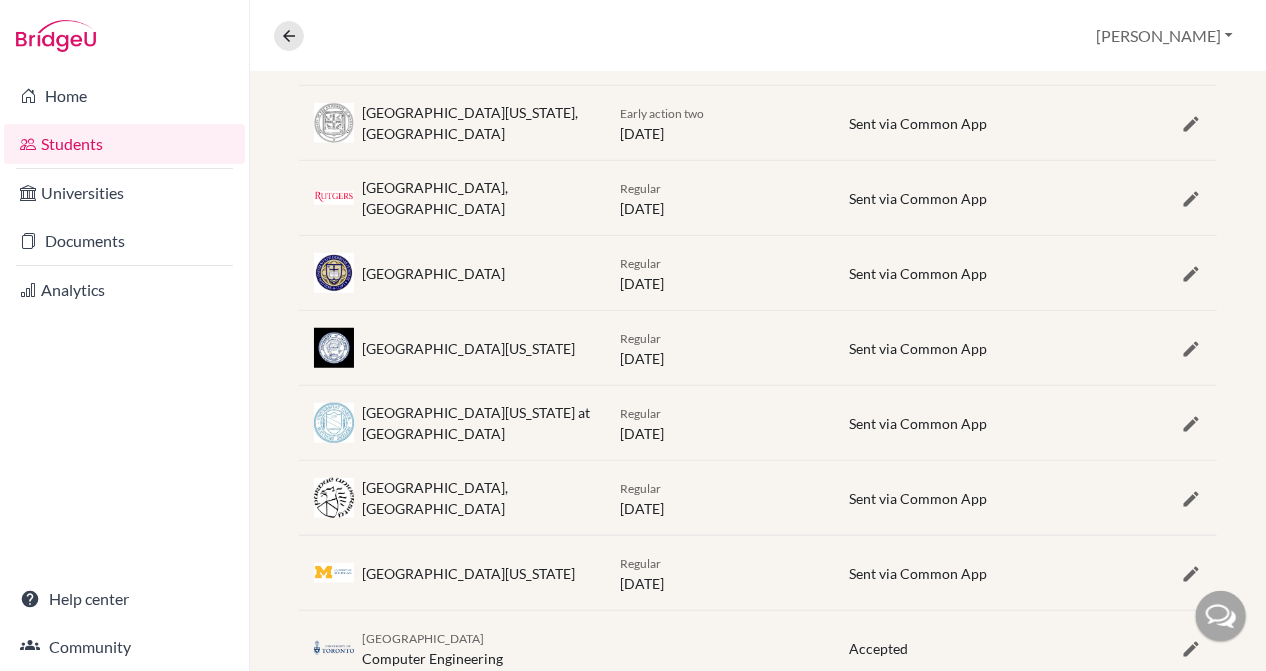scroll, scrollTop: 665, scrollLeft: 0, axis: vertical 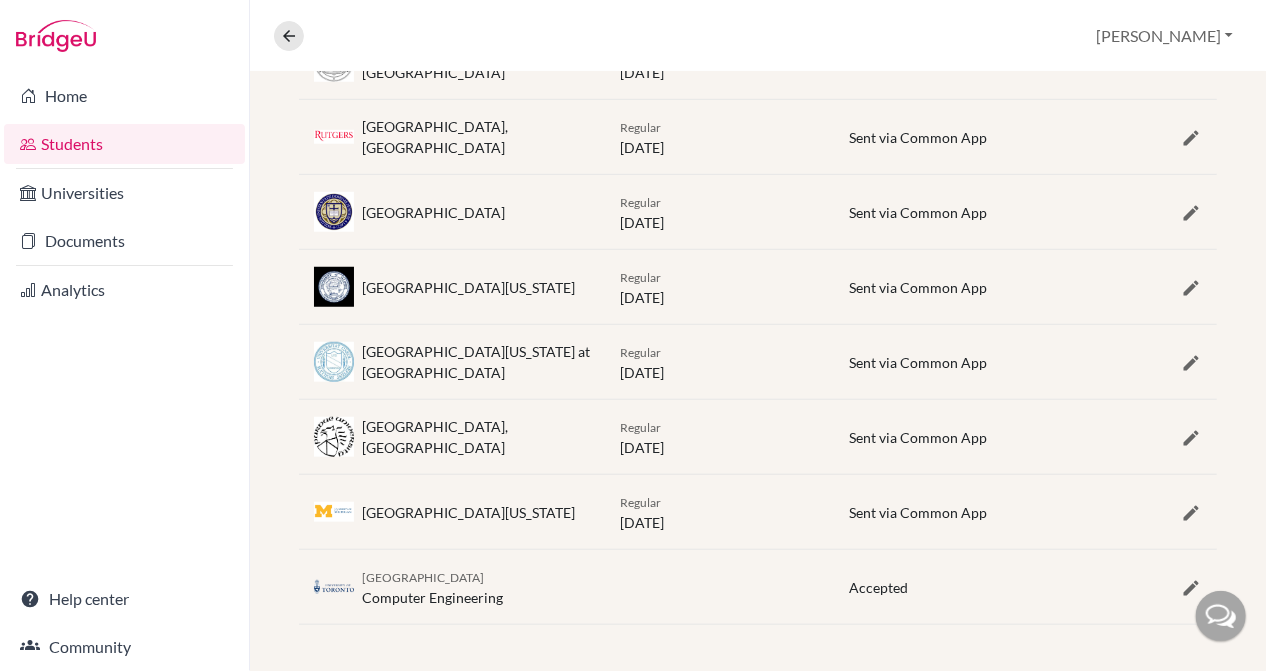 click on "University of Toronto Computer Engineering" at bounding box center [432, 587] 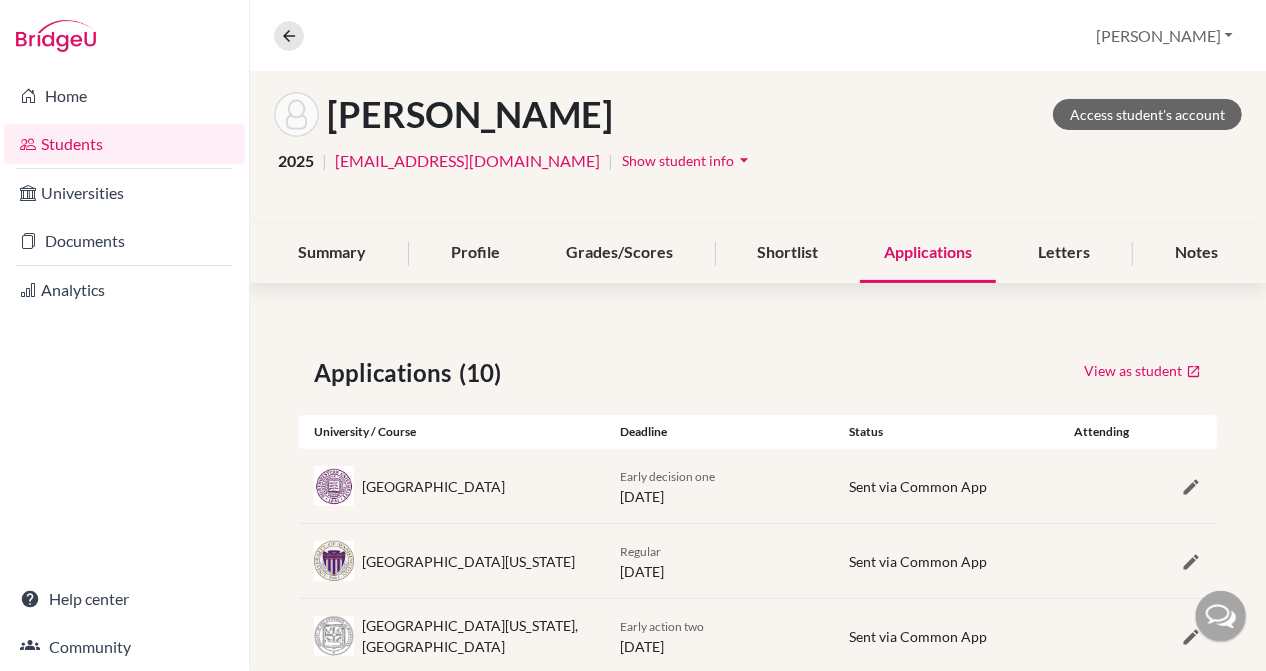 scroll, scrollTop: 90, scrollLeft: 0, axis: vertical 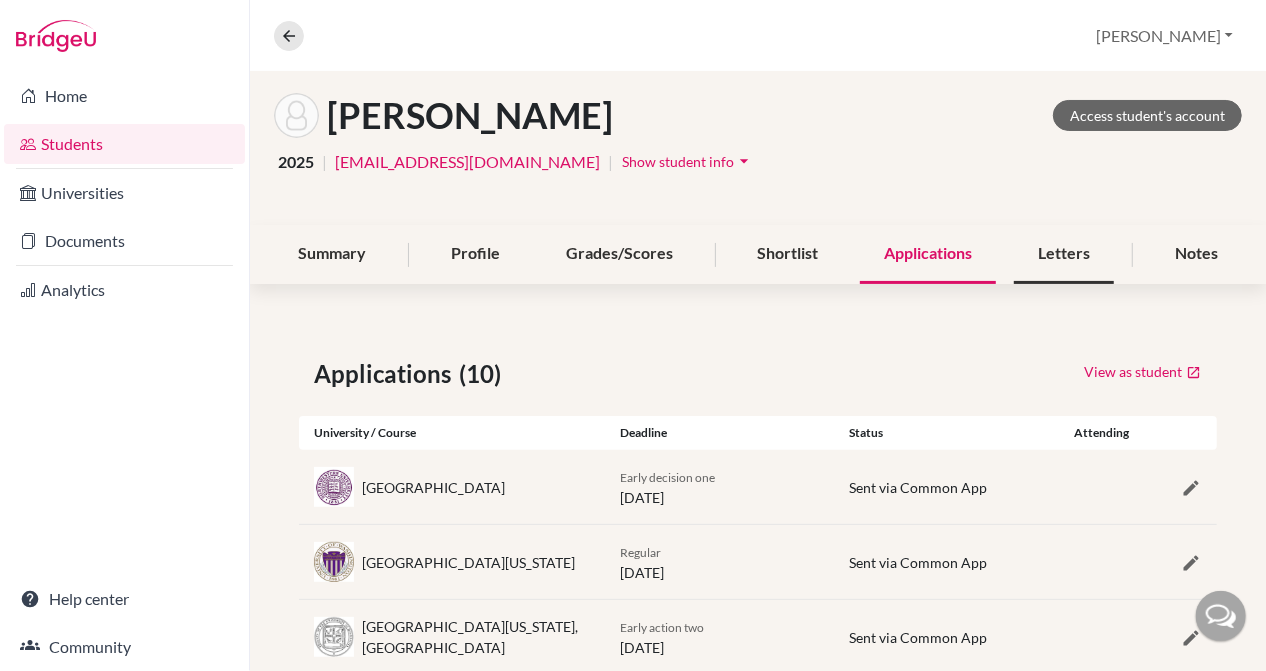 click on "Letters" at bounding box center [1064, 254] 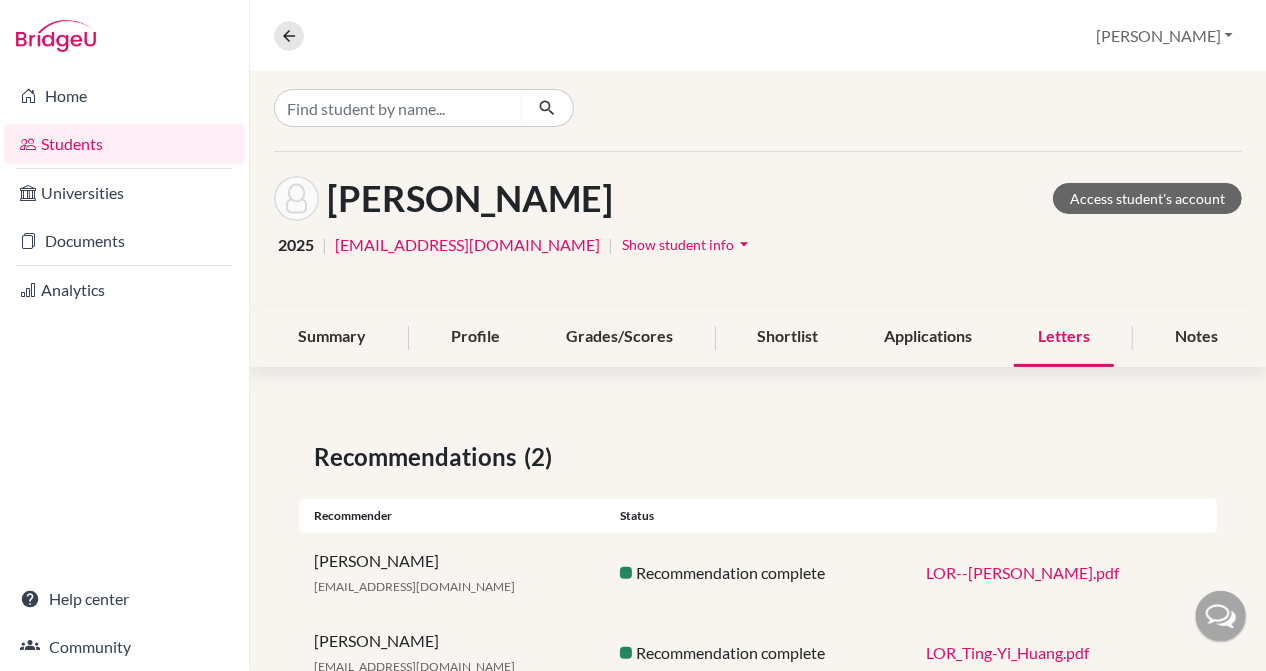 scroll, scrollTop: 0, scrollLeft: 0, axis: both 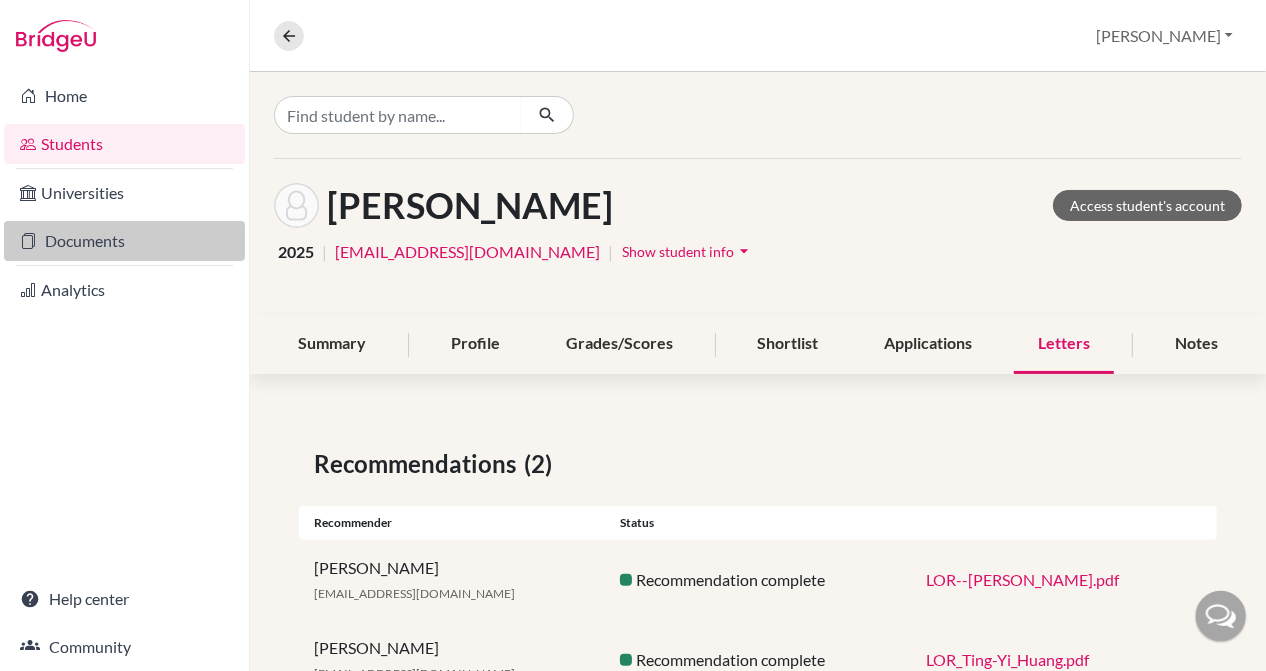 click on "Documents" at bounding box center [124, 241] 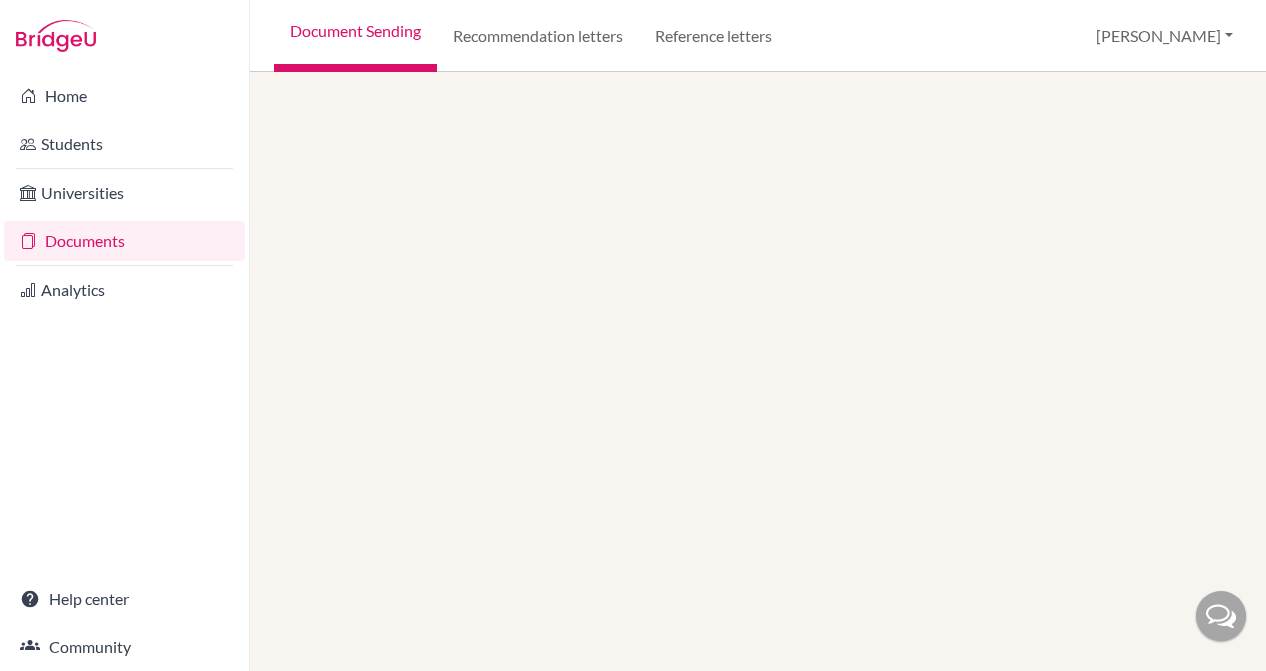 scroll, scrollTop: 0, scrollLeft: 0, axis: both 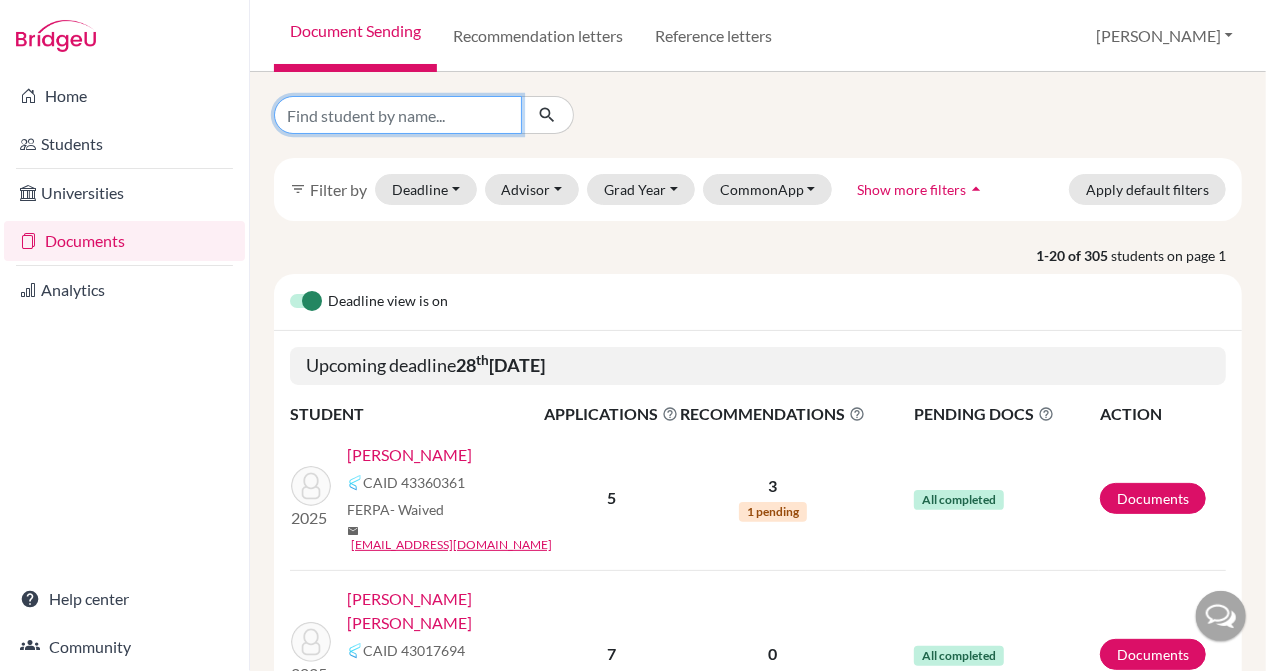 click at bounding box center [398, 115] 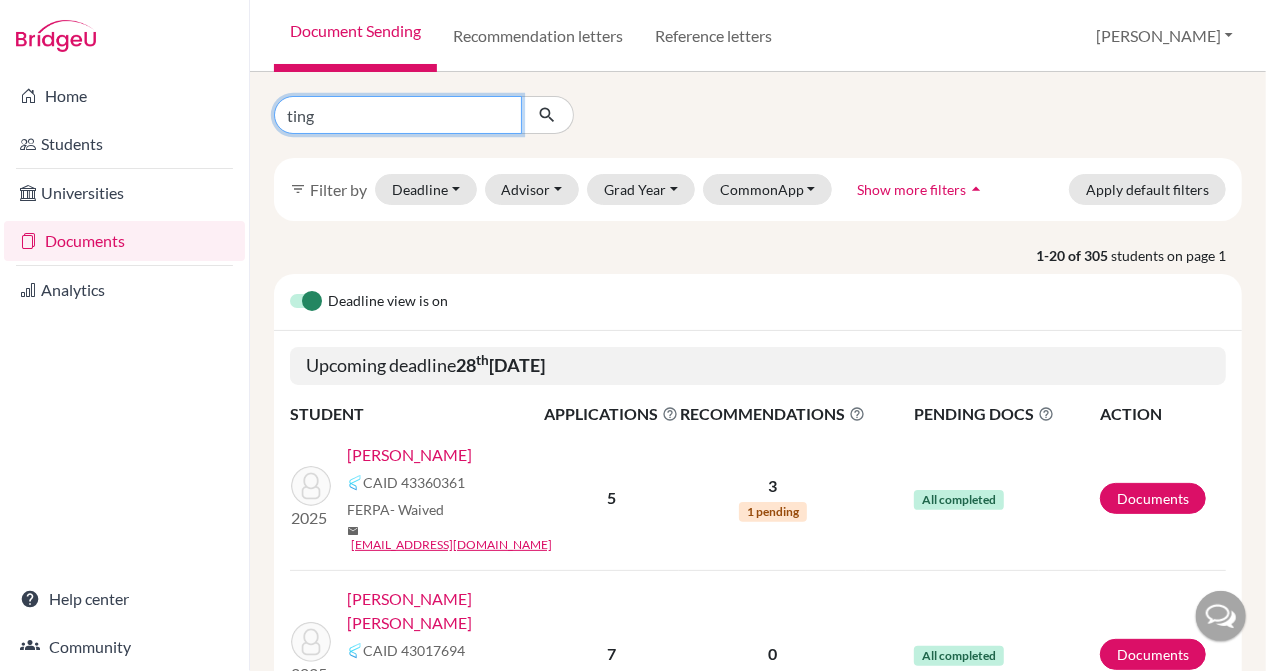 type on "ting yi" 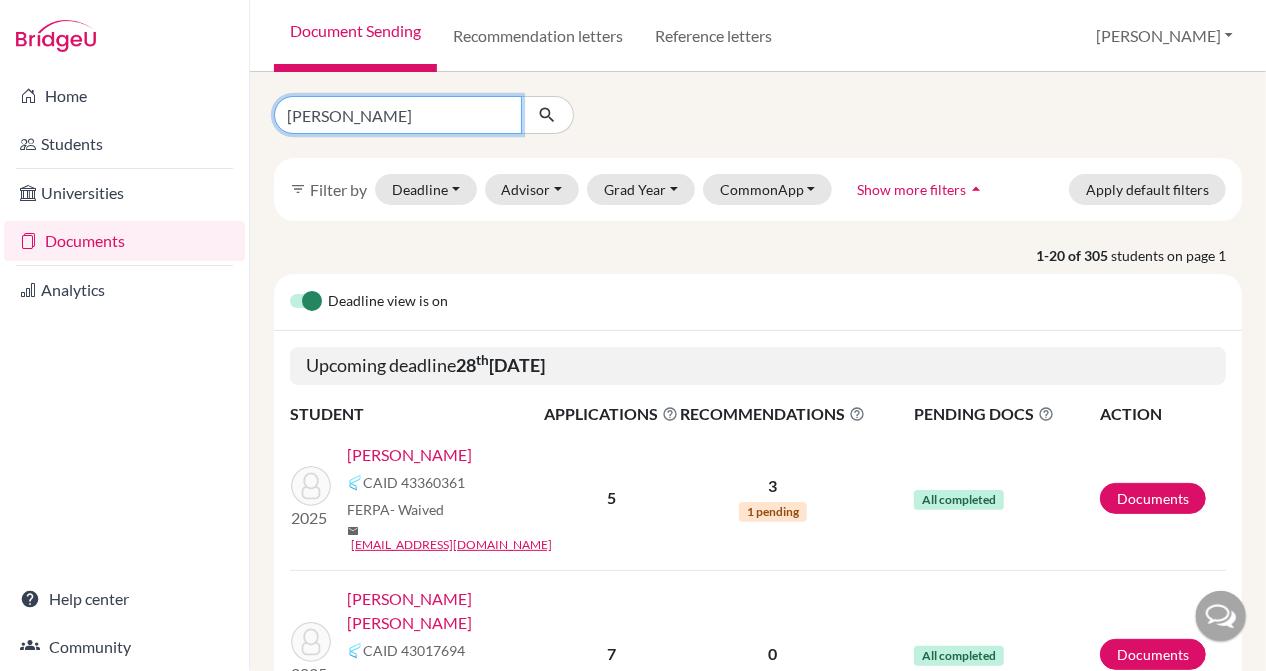 click at bounding box center [547, 115] 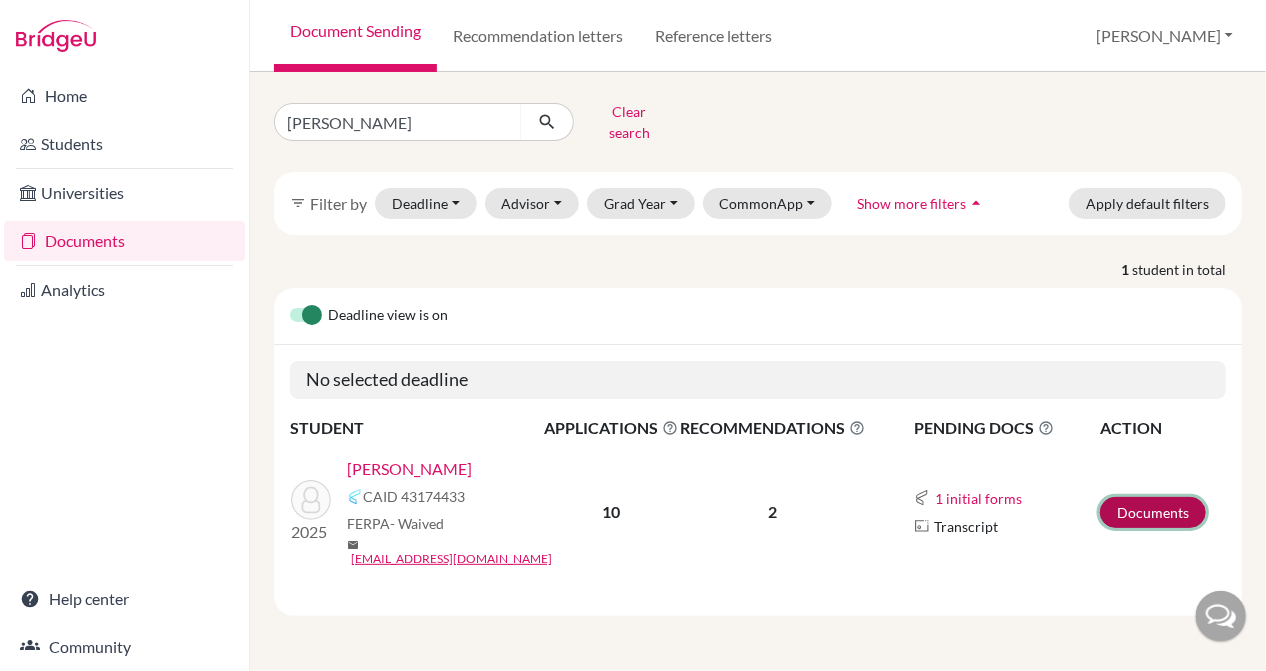 click on "Documents" at bounding box center [1153, 512] 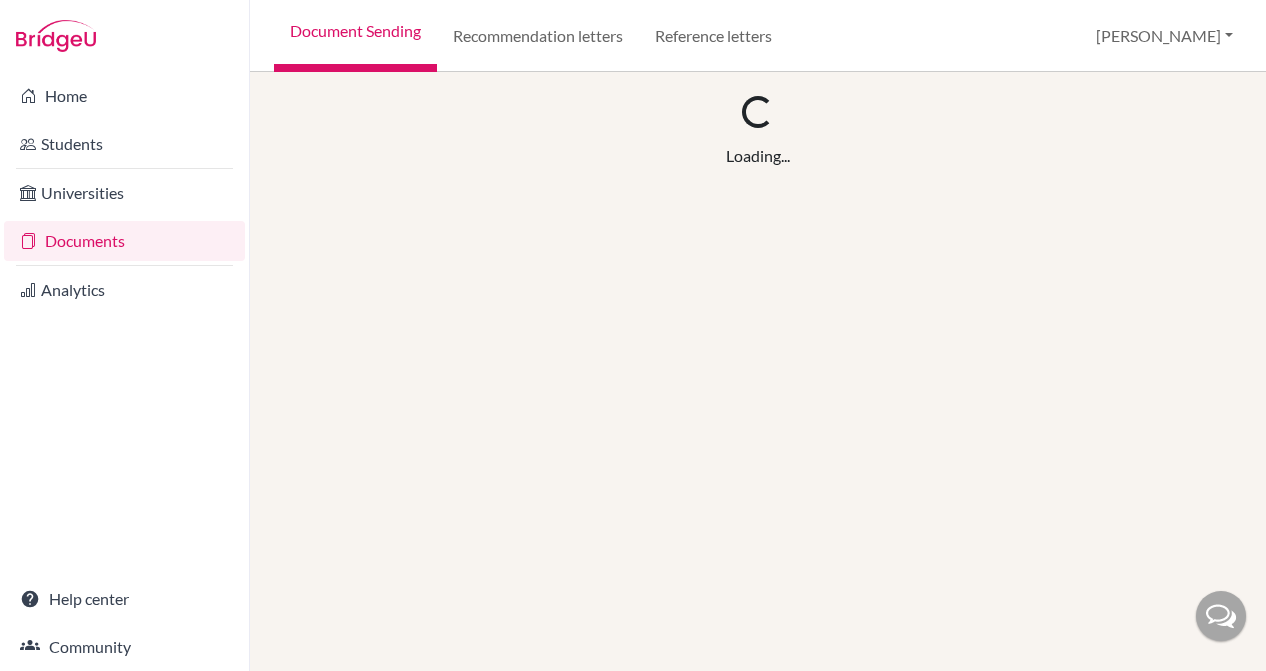scroll, scrollTop: 0, scrollLeft: 0, axis: both 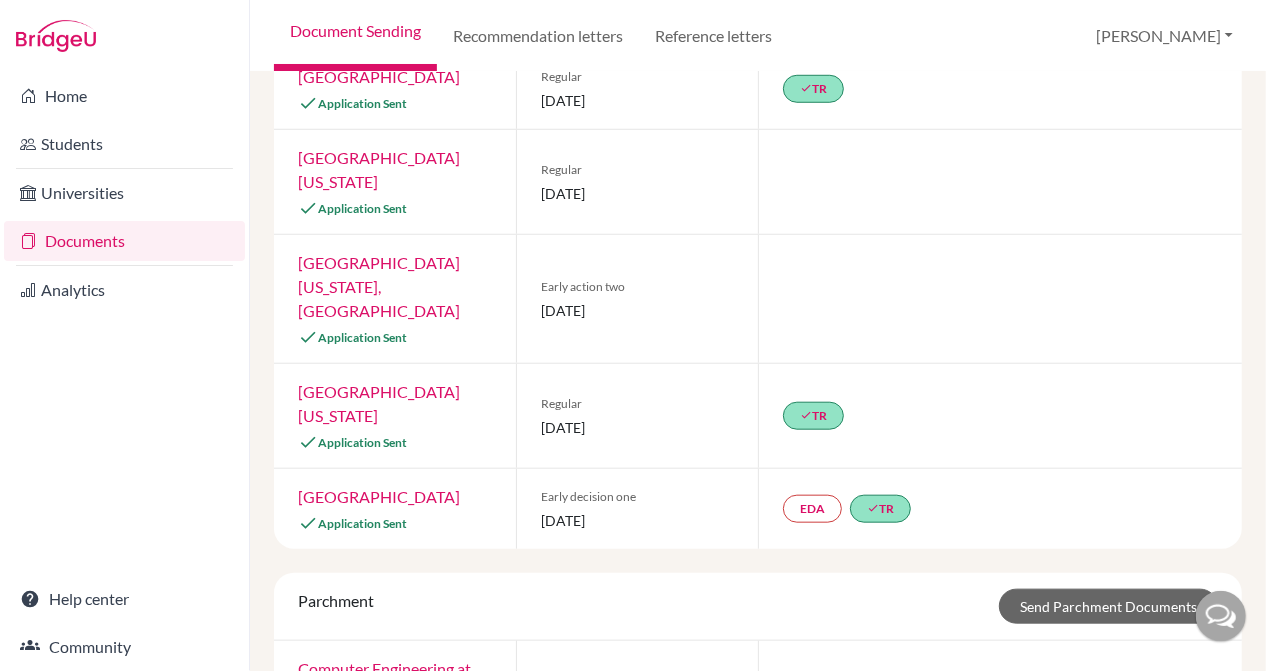 click on "insert_drive_file  T" 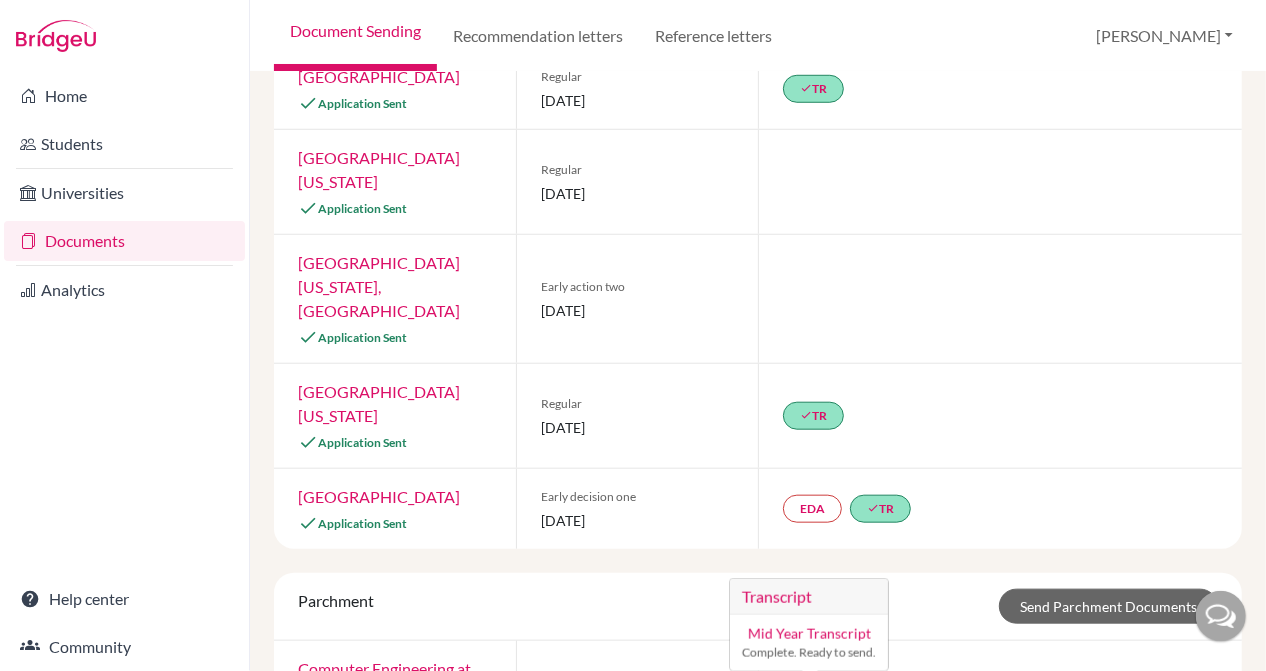 click on "insert_drive_file  T Transcript
Mid Year Transcript
Complete. Ready to send." at bounding box center [1000, 693] 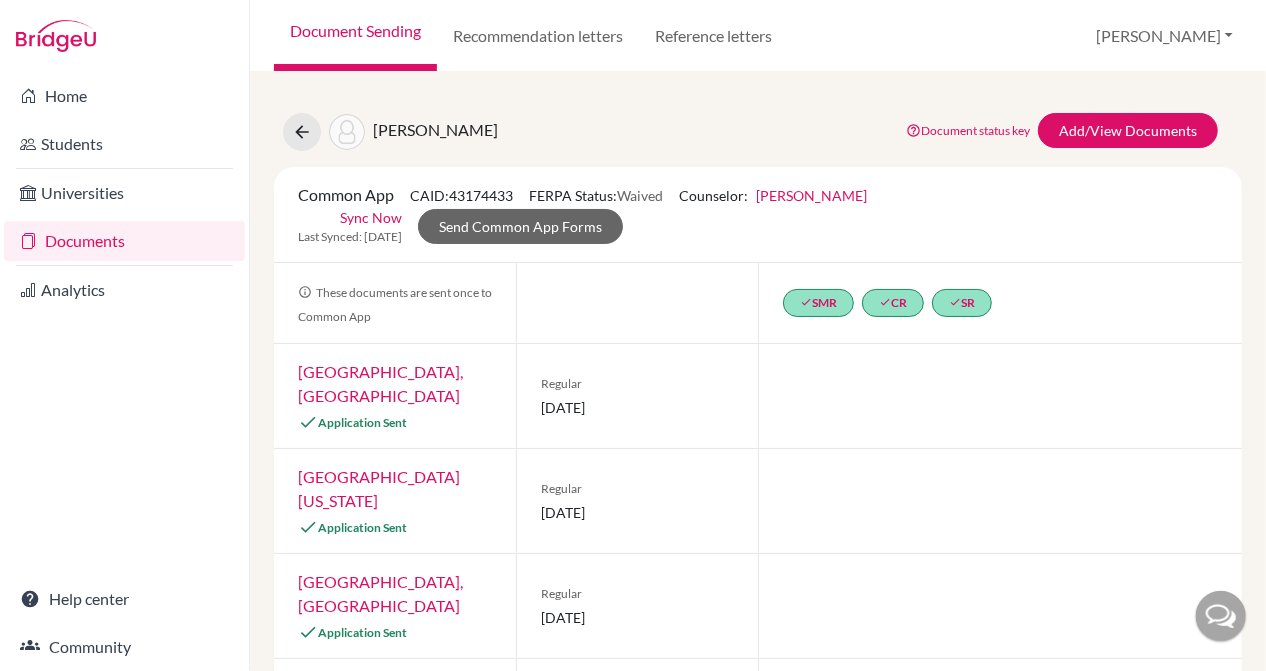 scroll, scrollTop: 0, scrollLeft: 0, axis: both 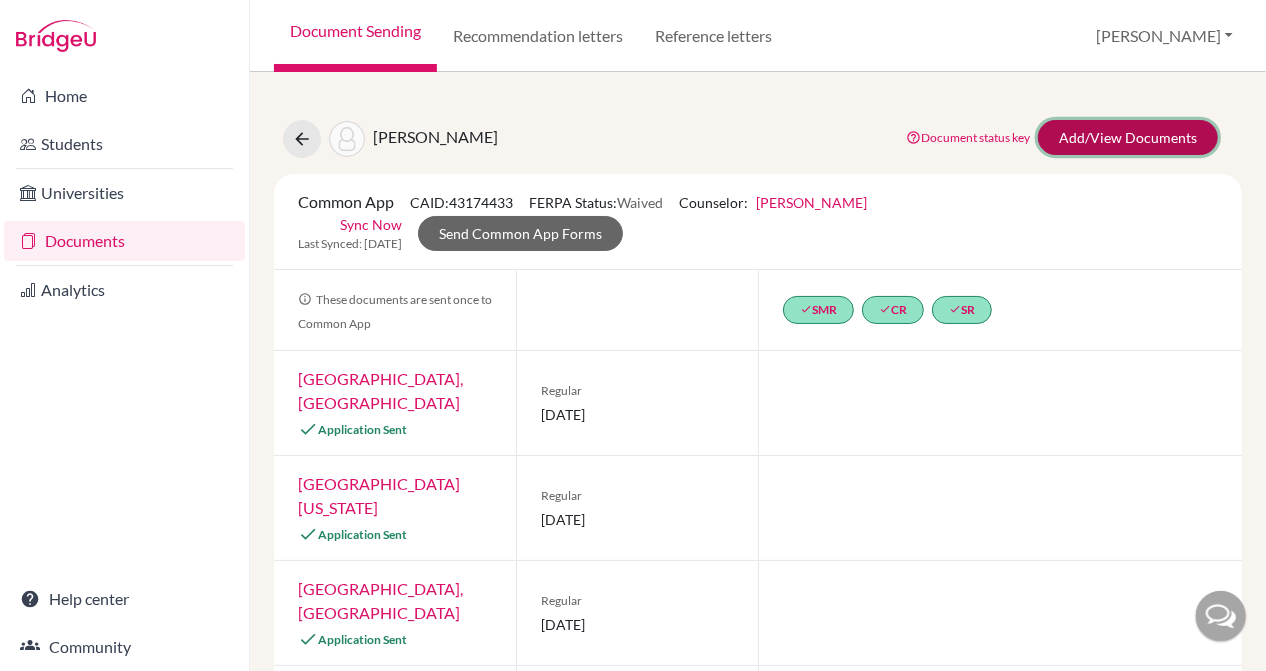 click on "Add/View Documents" at bounding box center (1128, 137) 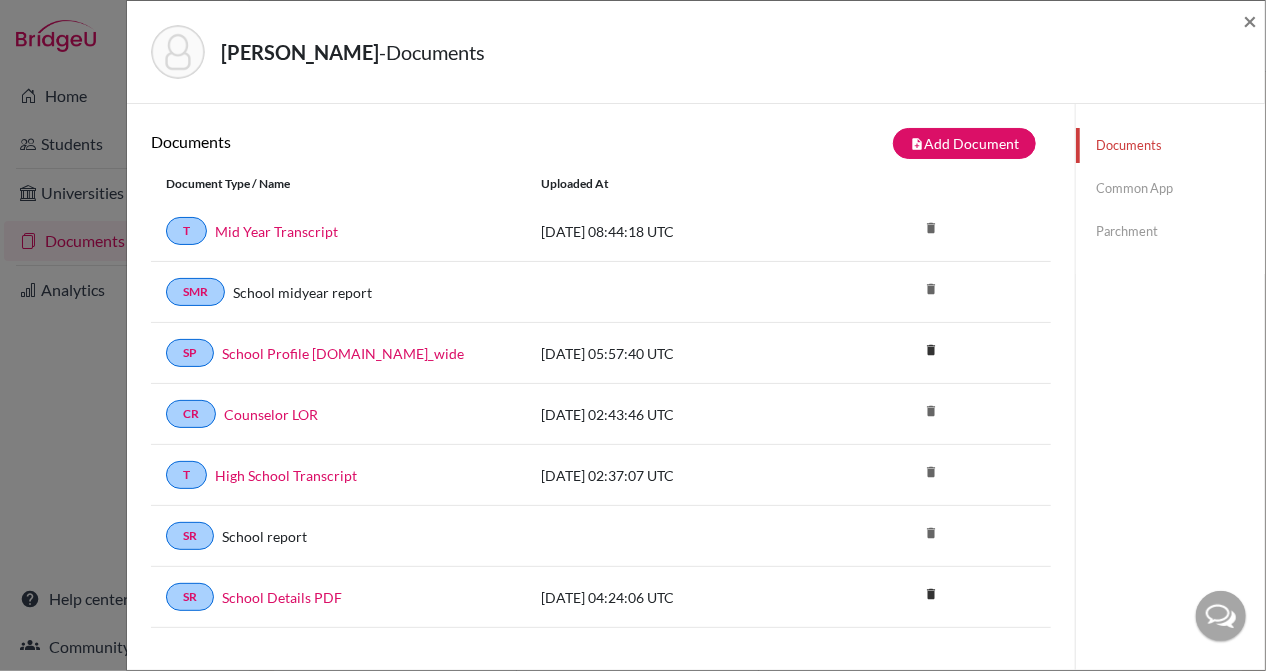 click on "Parchment" 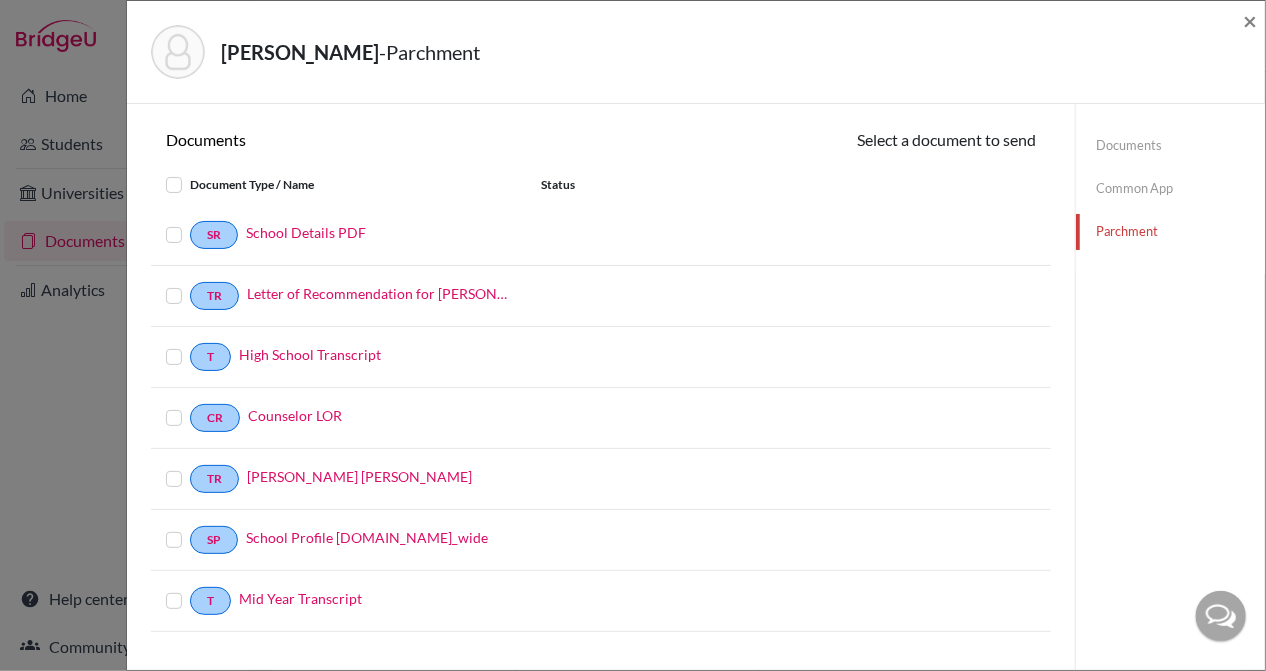 scroll, scrollTop: 48, scrollLeft: 0, axis: vertical 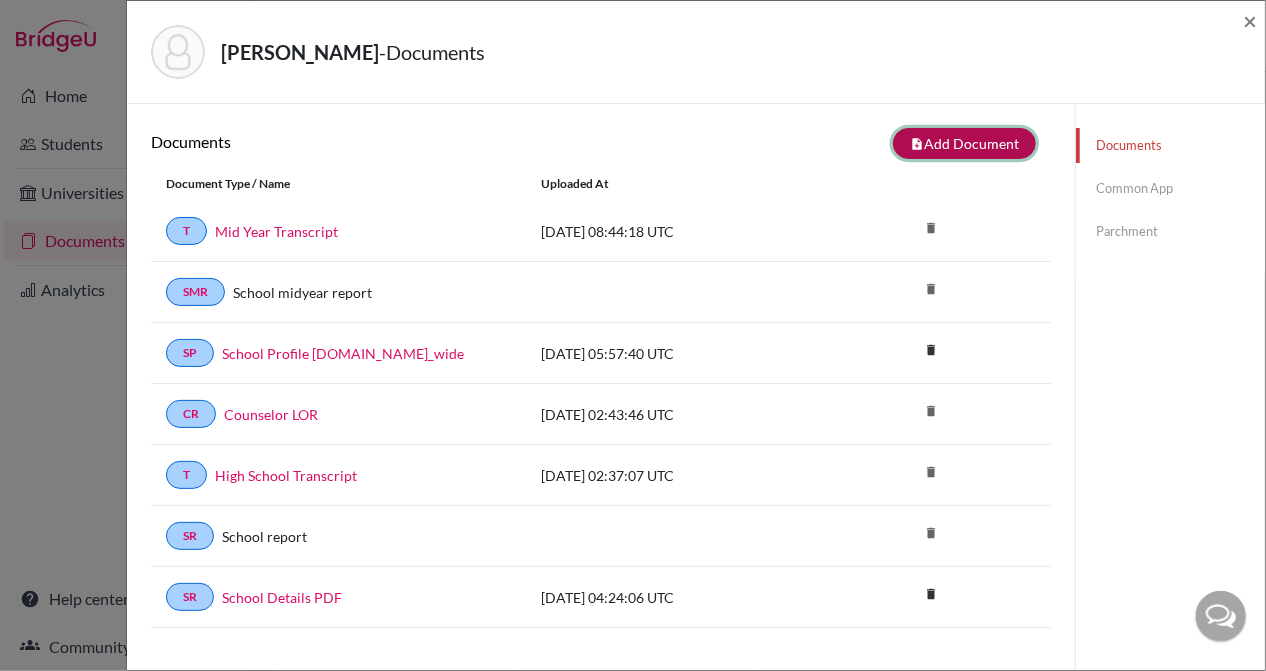 click on "note_add  Add Document" at bounding box center (964, 143) 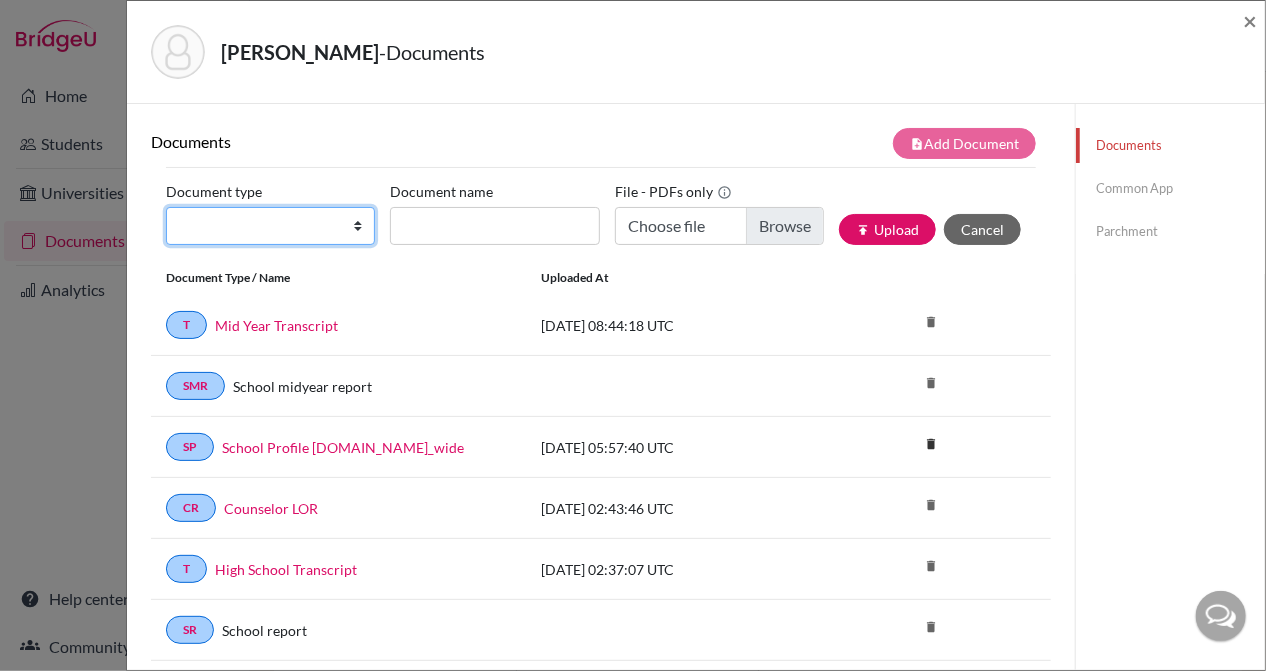 click on "Change explanation for Common App reports Counselor recommendation International official results School profile School report Teacher recommendation Transcript Transcript Courses Other" at bounding box center [270, 226] 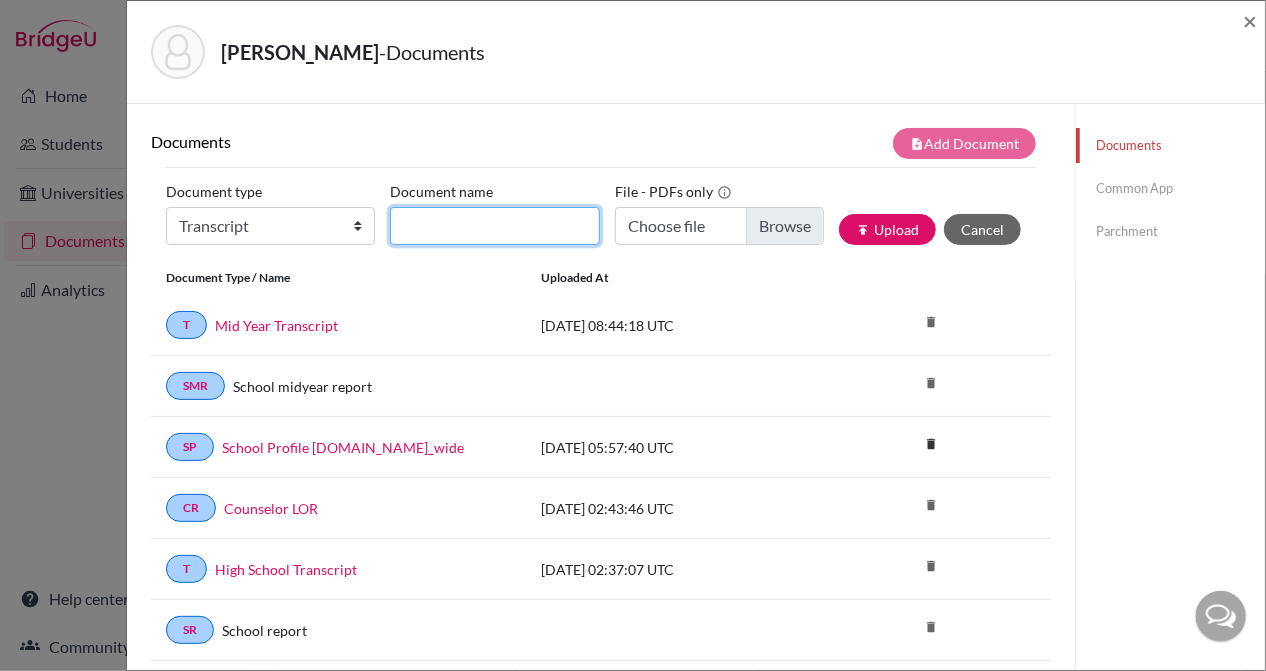 click on "Document name" 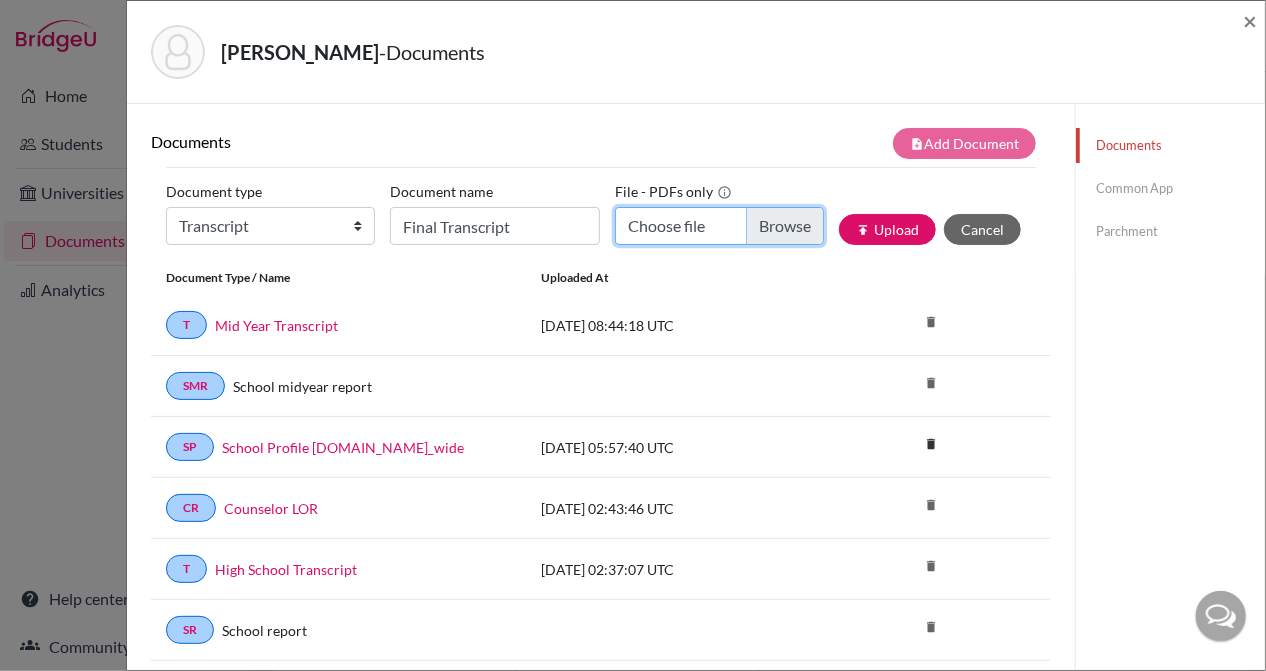 click on "Choose file" at bounding box center (719, 226) 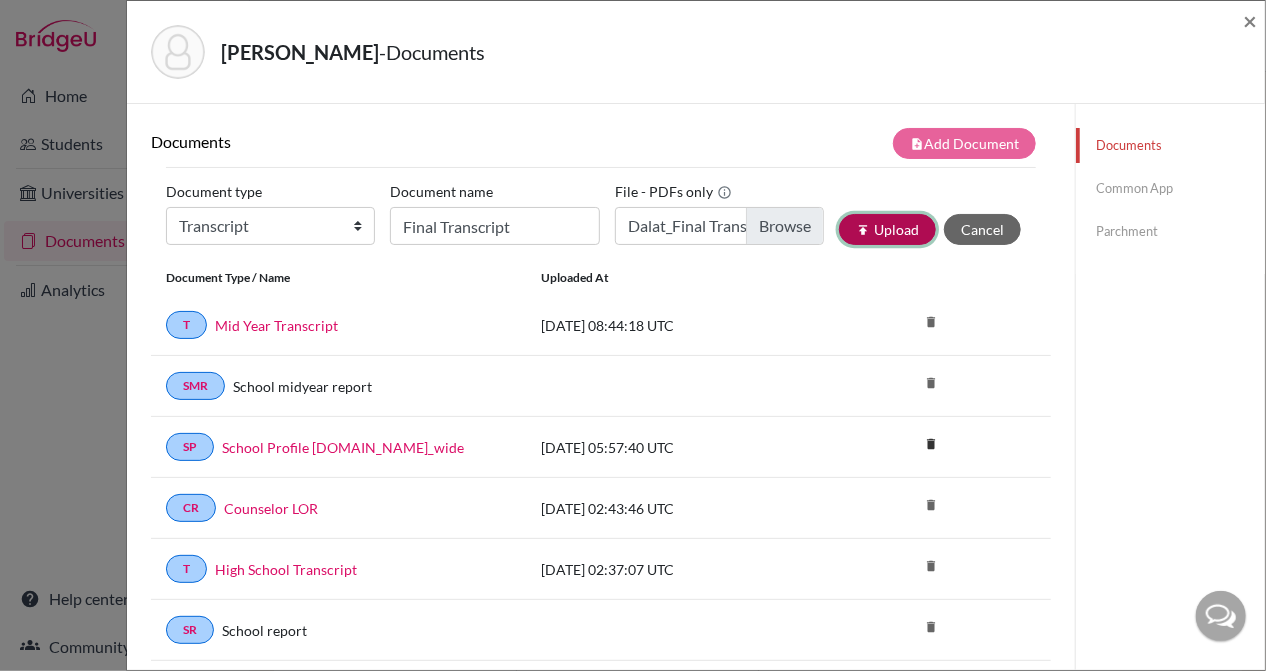 click on "publish  Upload" at bounding box center (887, 229) 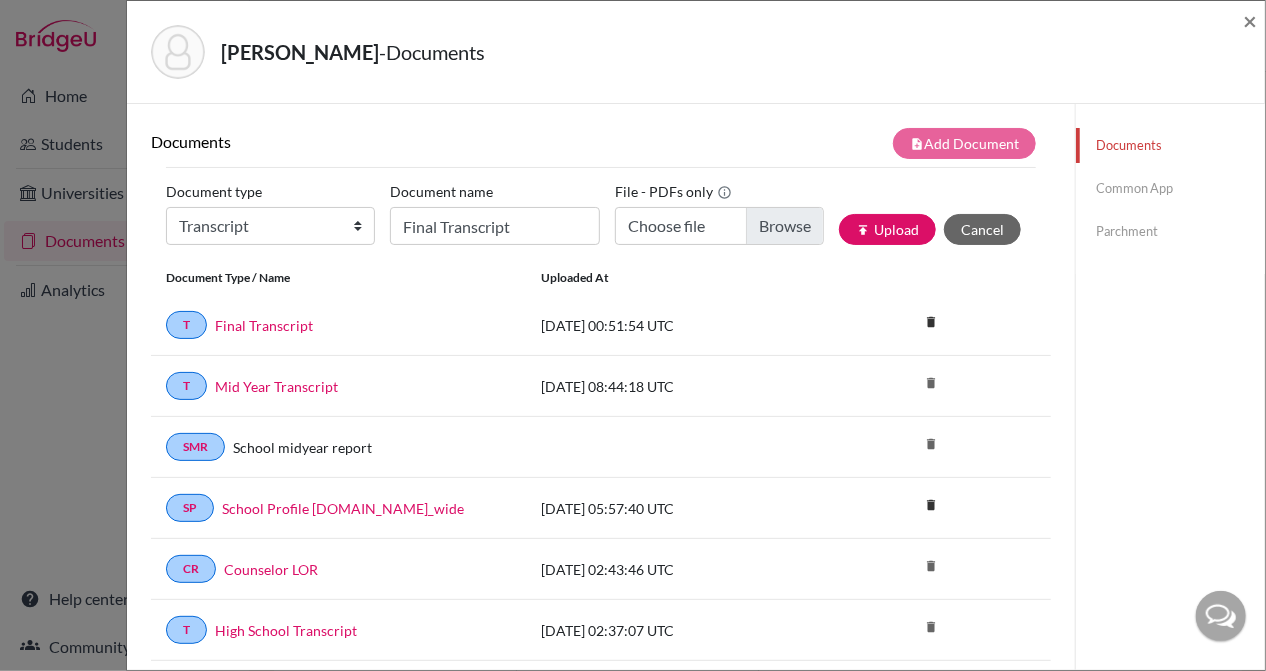 scroll, scrollTop: 48, scrollLeft: 0, axis: vertical 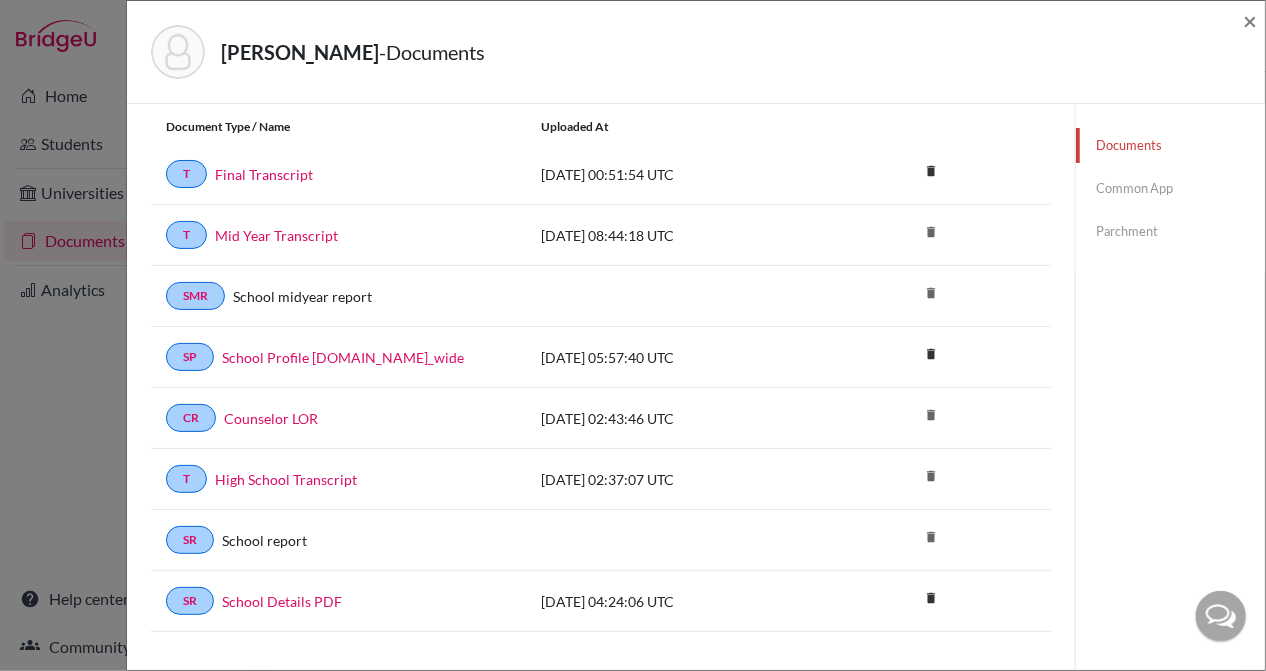 click on "Parchment" 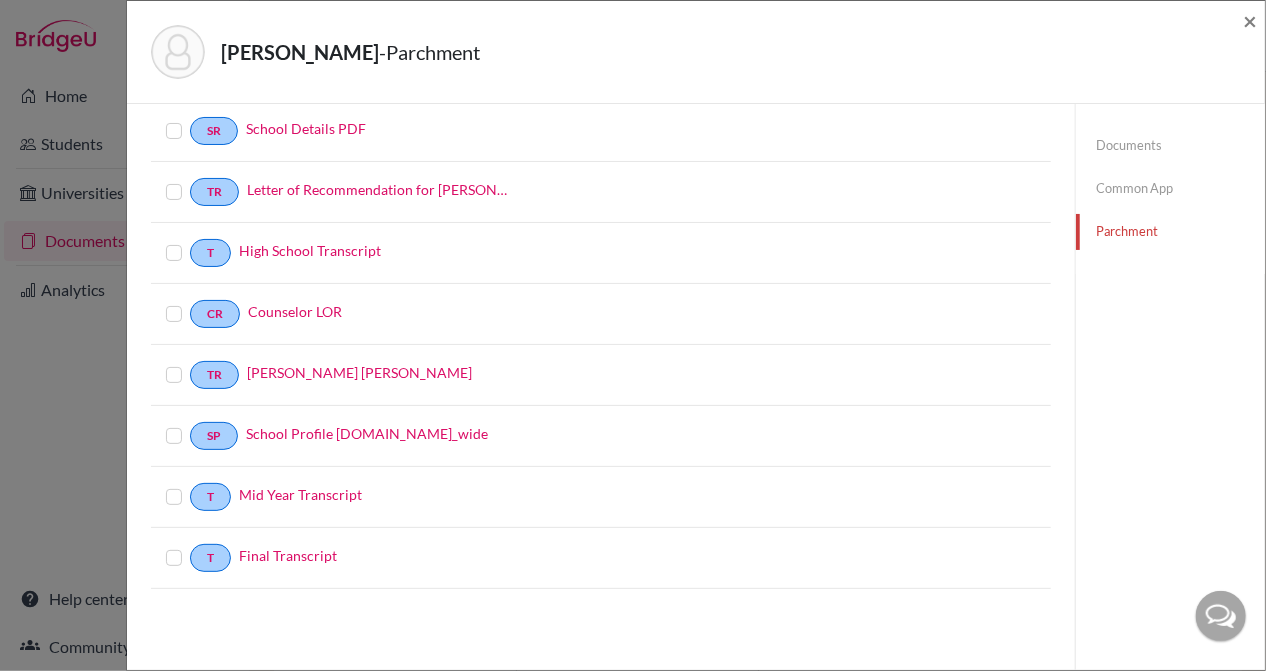 click at bounding box center (190, 546) 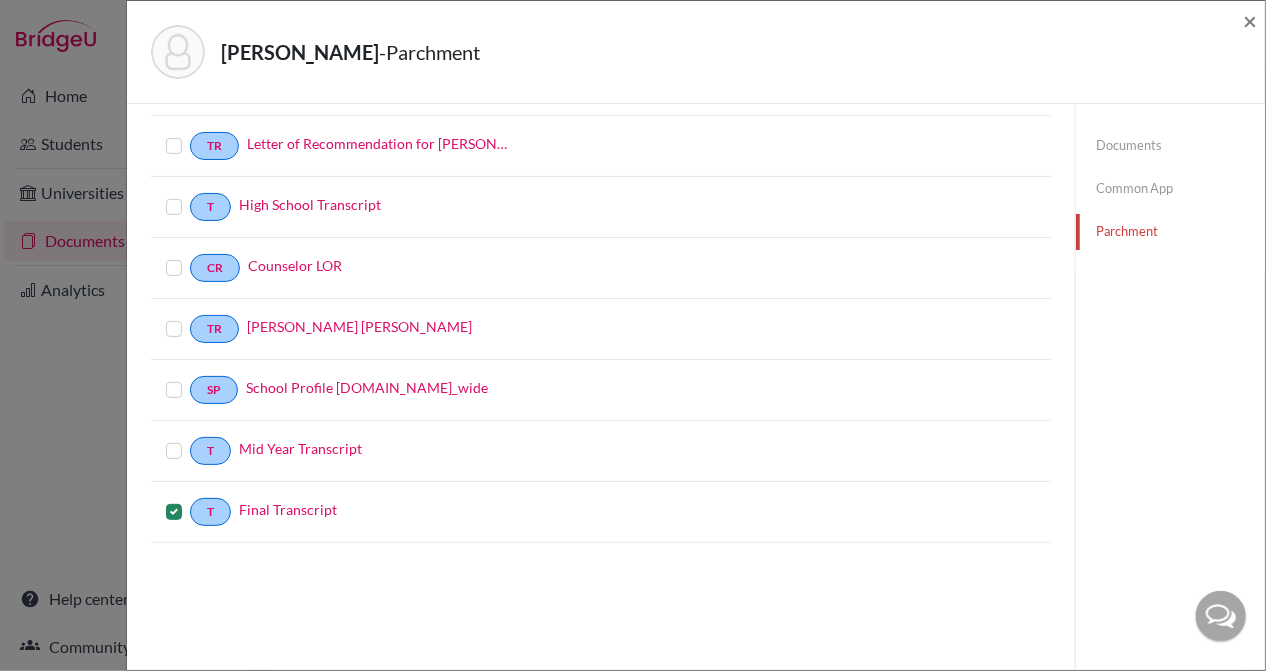 scroll, scrollTop: 0, scrollLeft: 0, axis: both 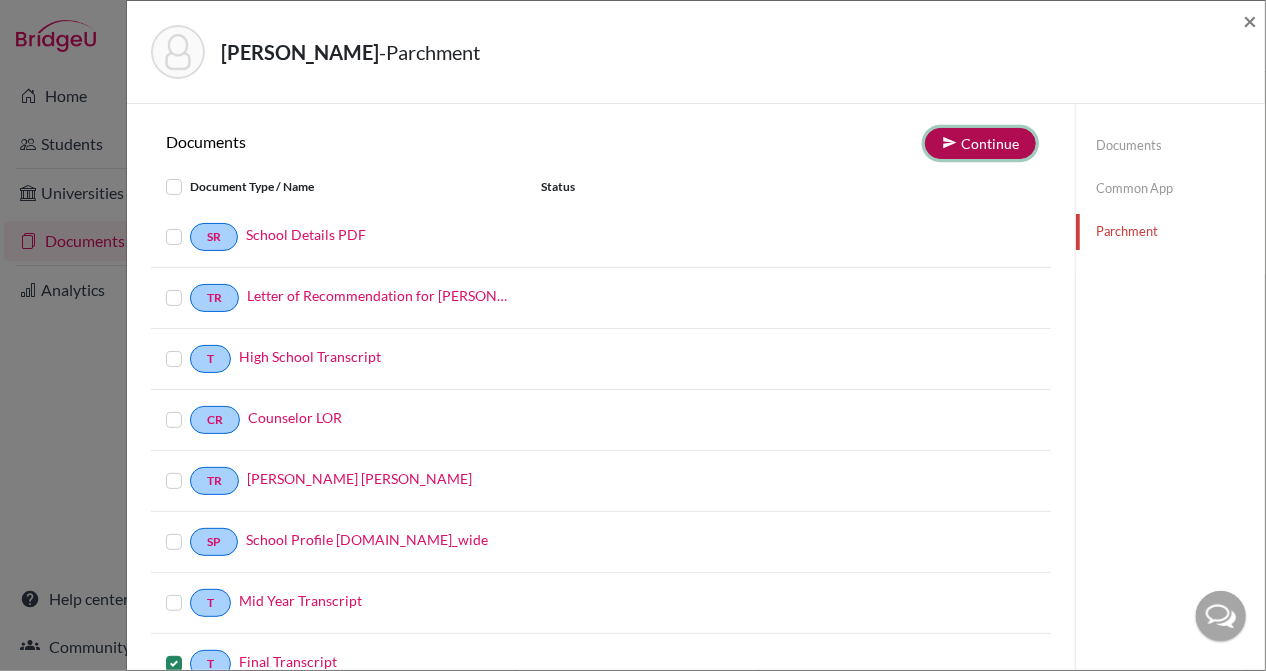 click on "Continue" at bounding box center (980, 143) 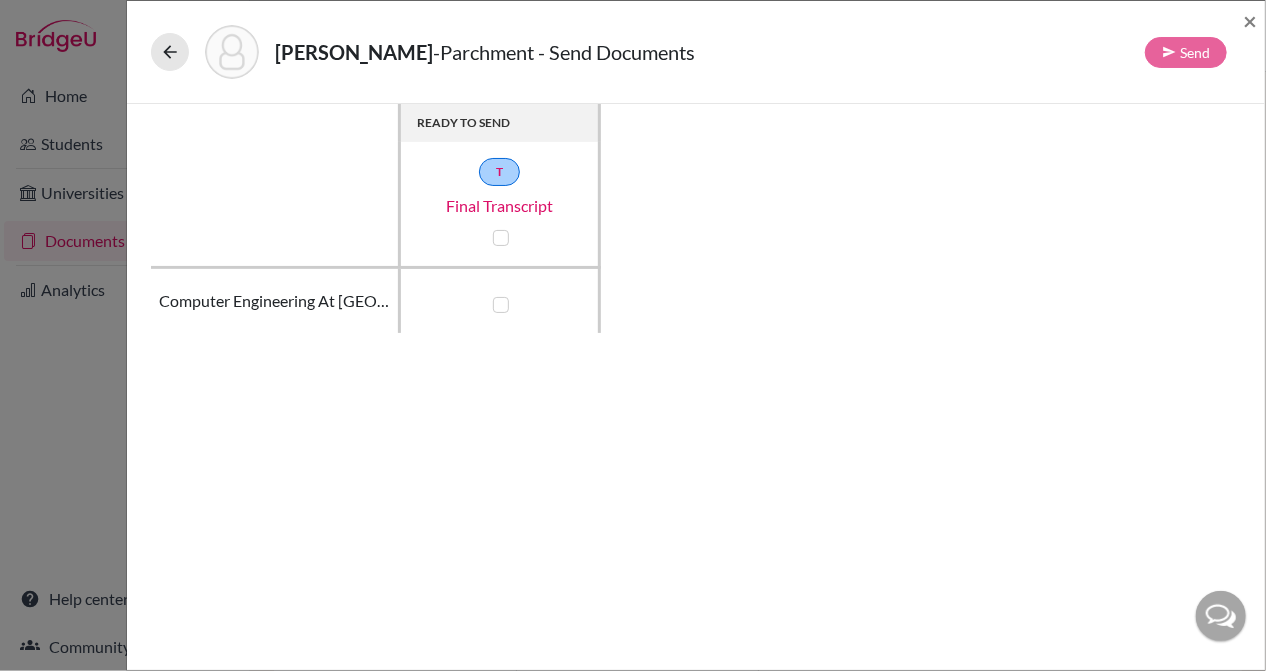 click at bounding box center (501, 305) 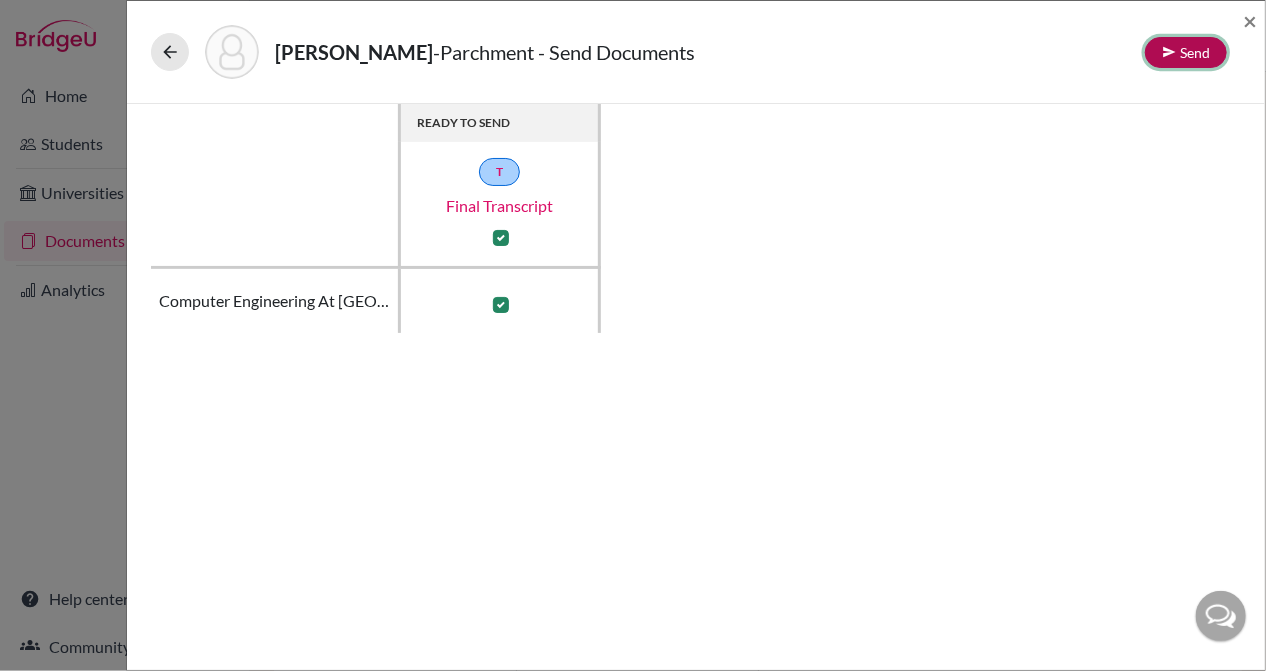 click on "Send" 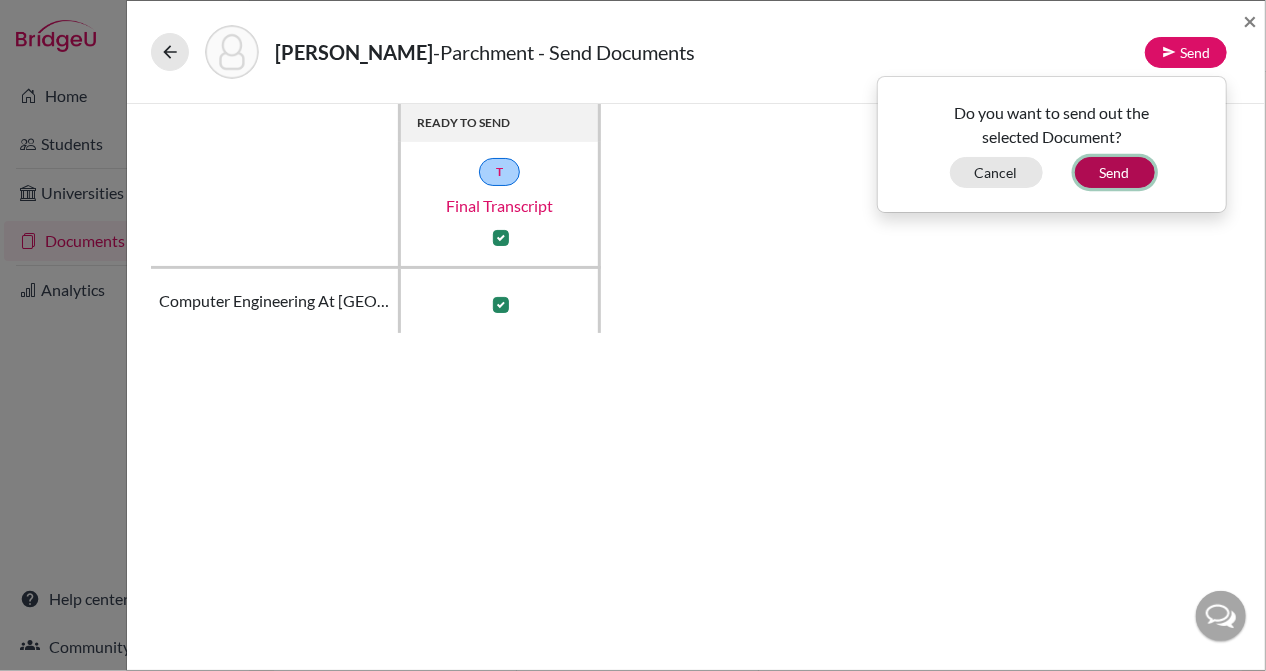 click on "Send" at bounding box center (1115, 172) 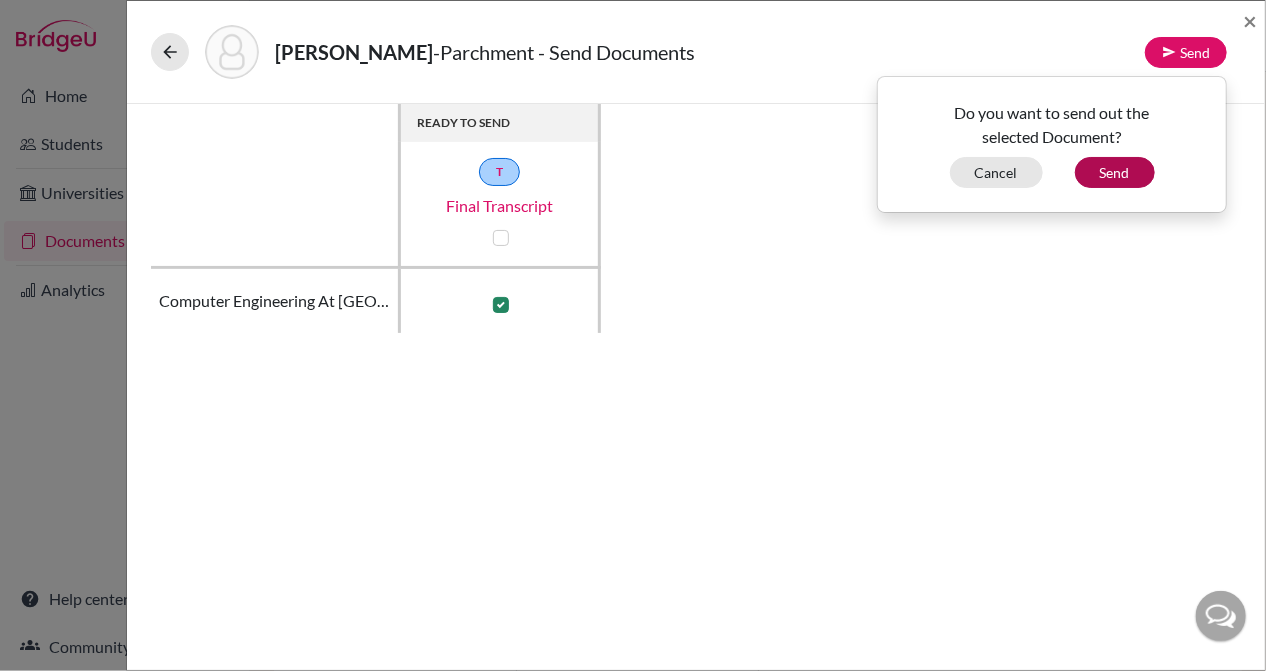 checkbox on "false" 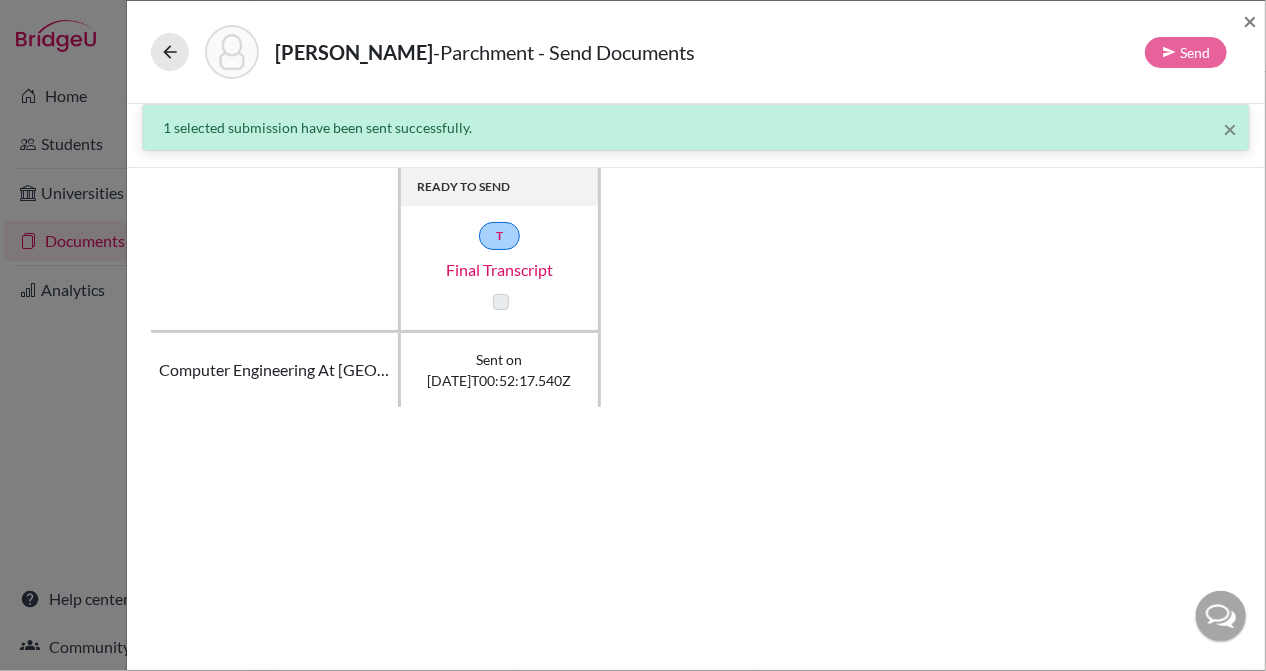 click at bounding box center (501, 302) 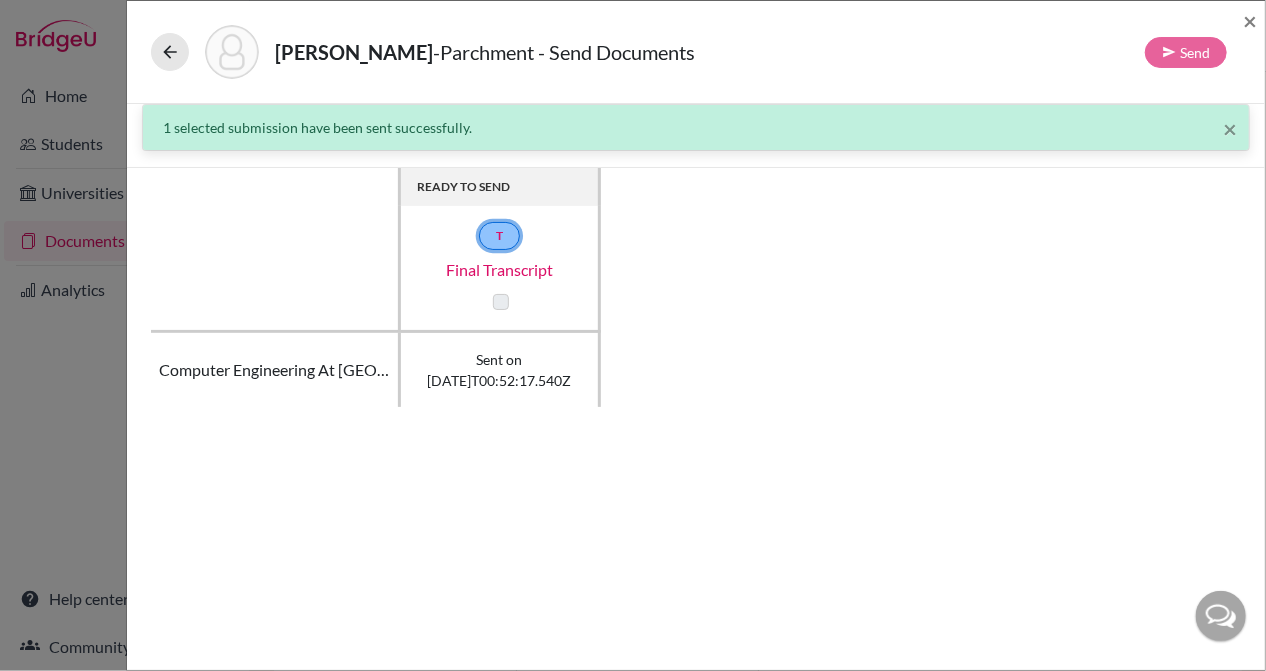 click on "T" at bounding box center (499, 236) 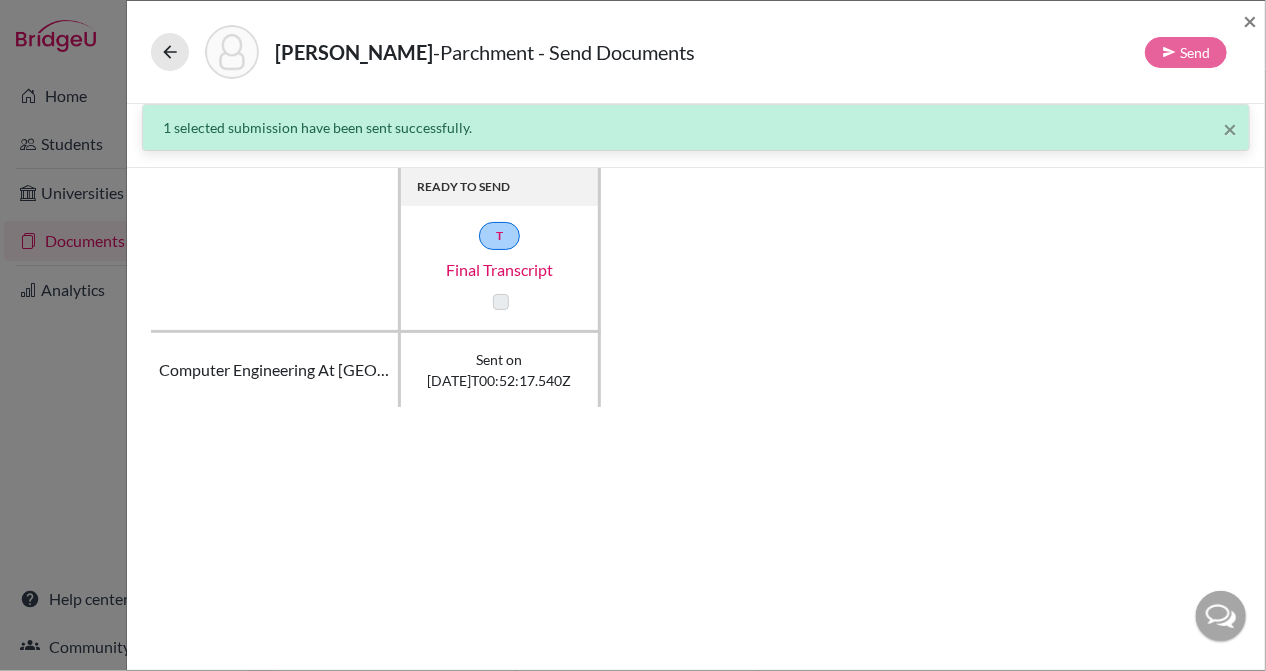 click at bounding box center (501, 302) 